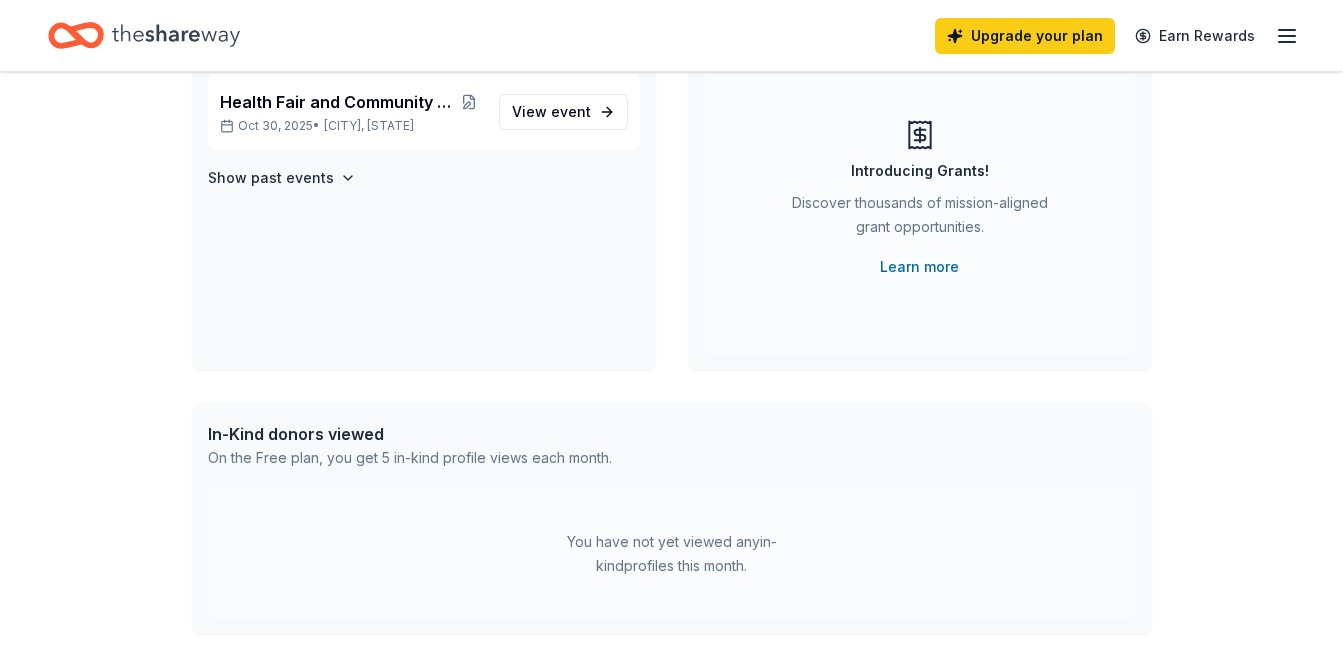 scroll, scrollTop: 0, scrollLeft: 0, axis: both 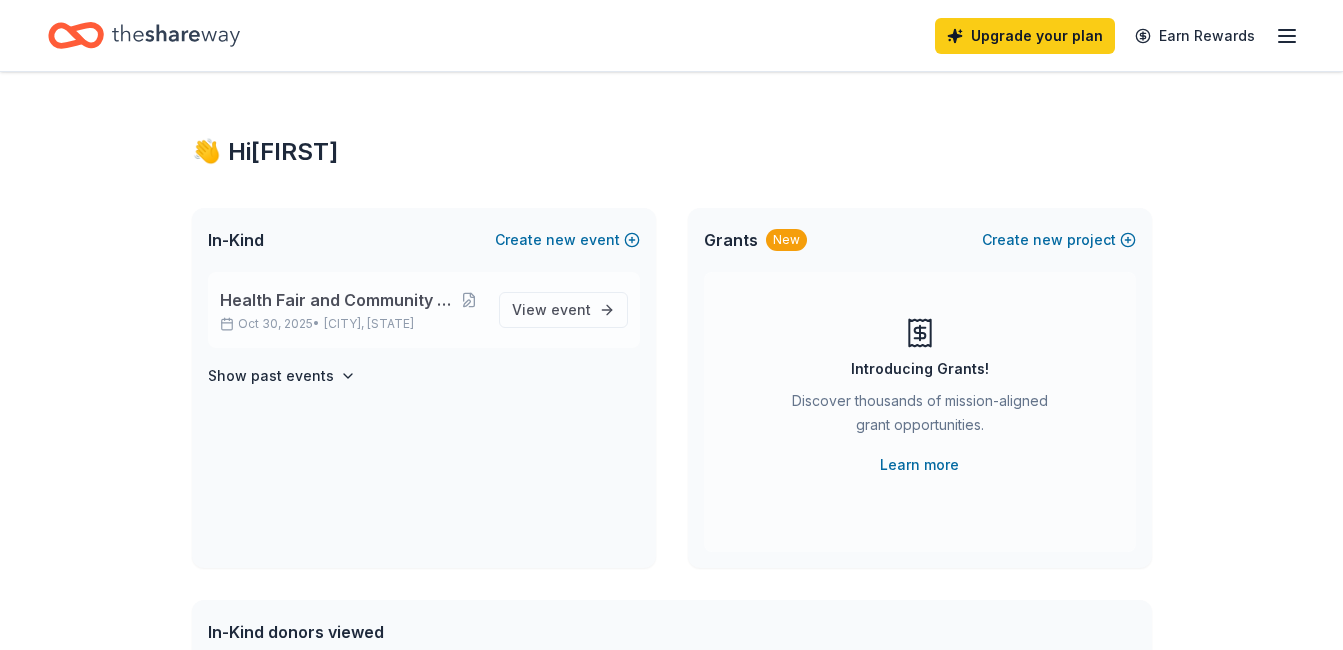 click on "Clarcona, FL" at bounding box center [369, 324] 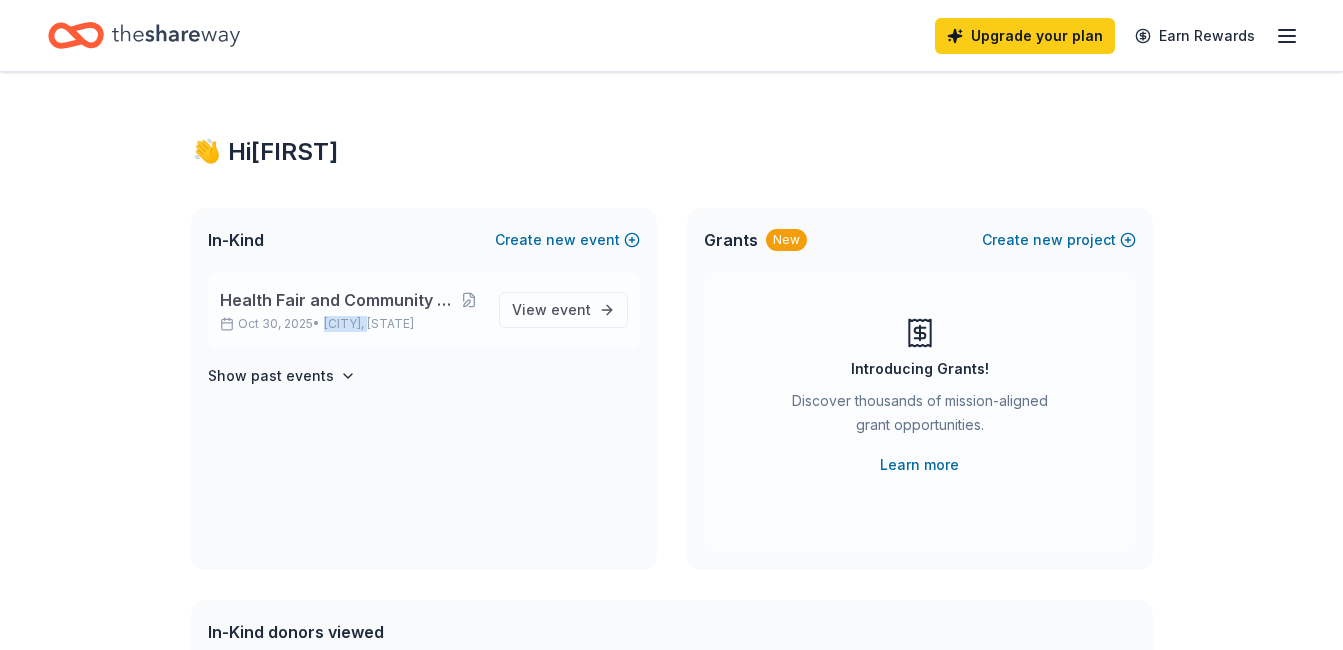 click on "[CITY], [STATE]" at bounding box center (369, 324) 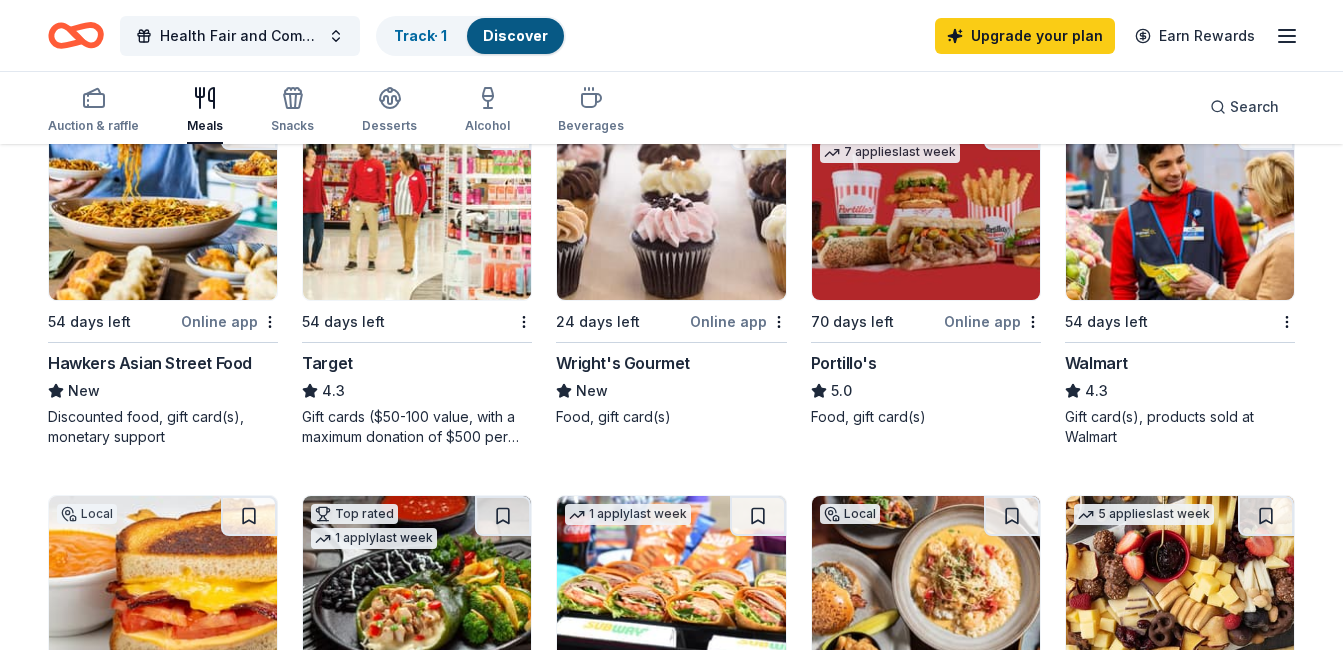 scroll, scrollTop: 1038, scrollLeft: 0, axis: vertical 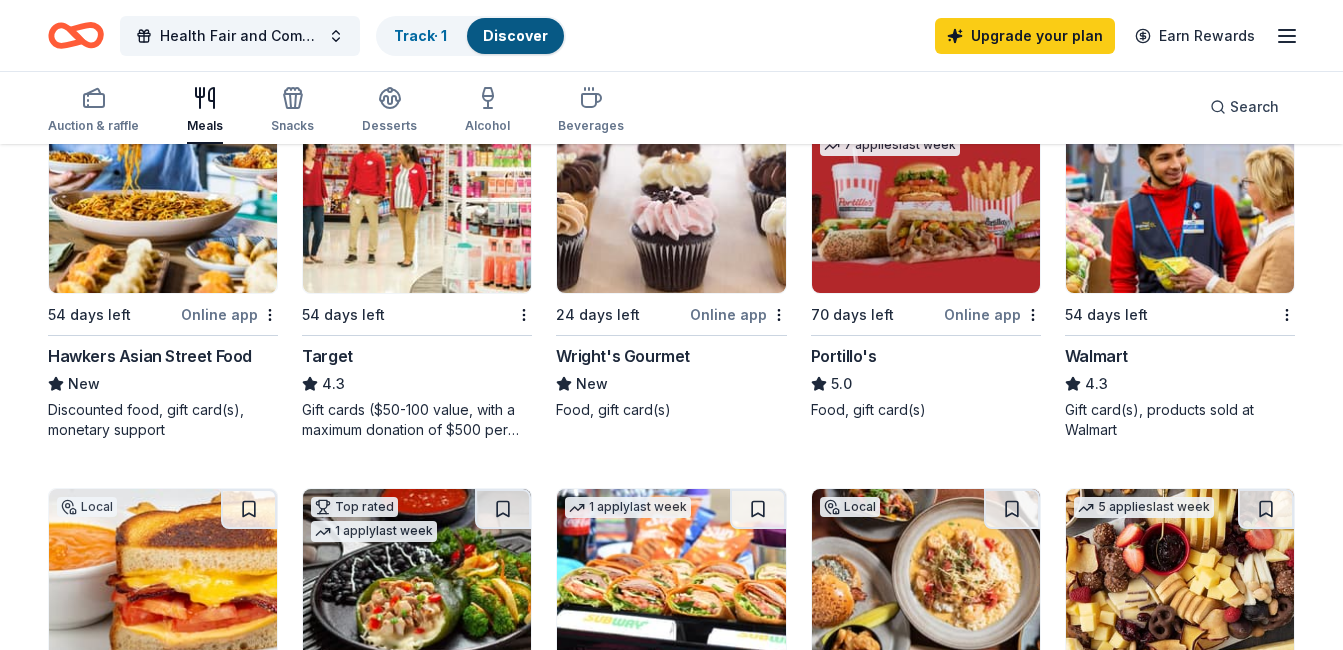 click on "Walmart" at bounding box center [1096, 356] 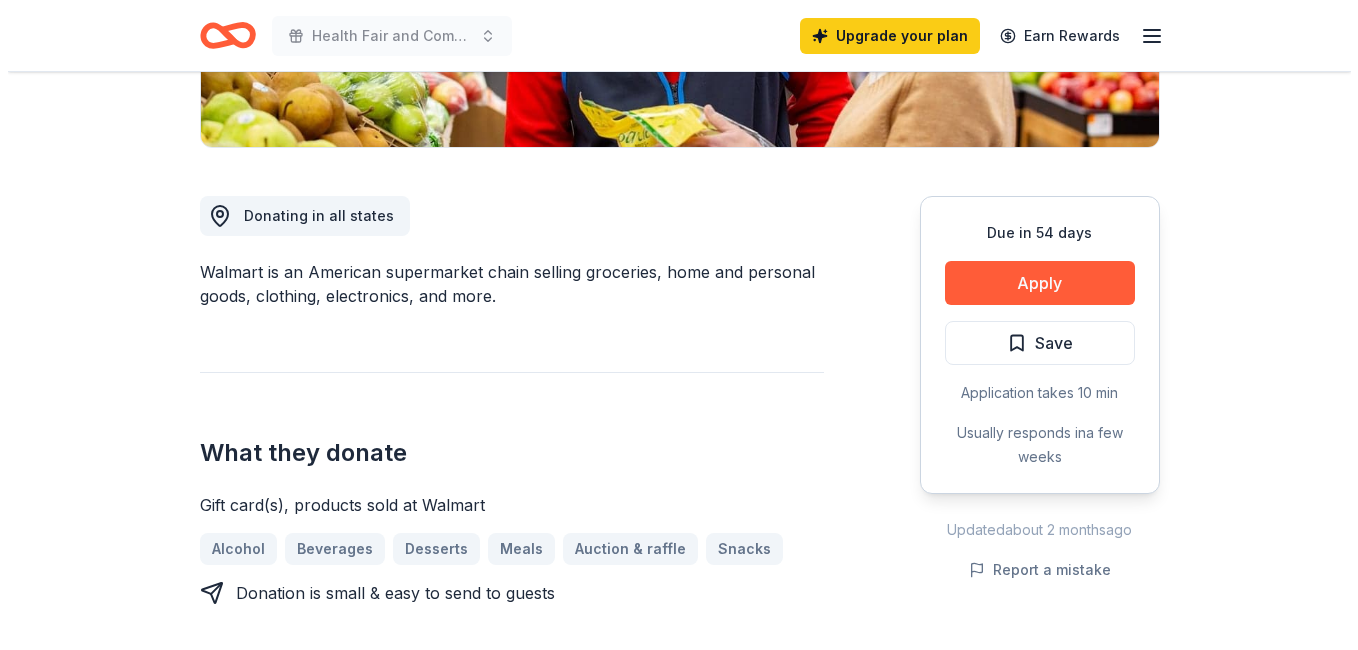 scroll, scrollTop: 478, scrollLeft: 0, axis: vertical 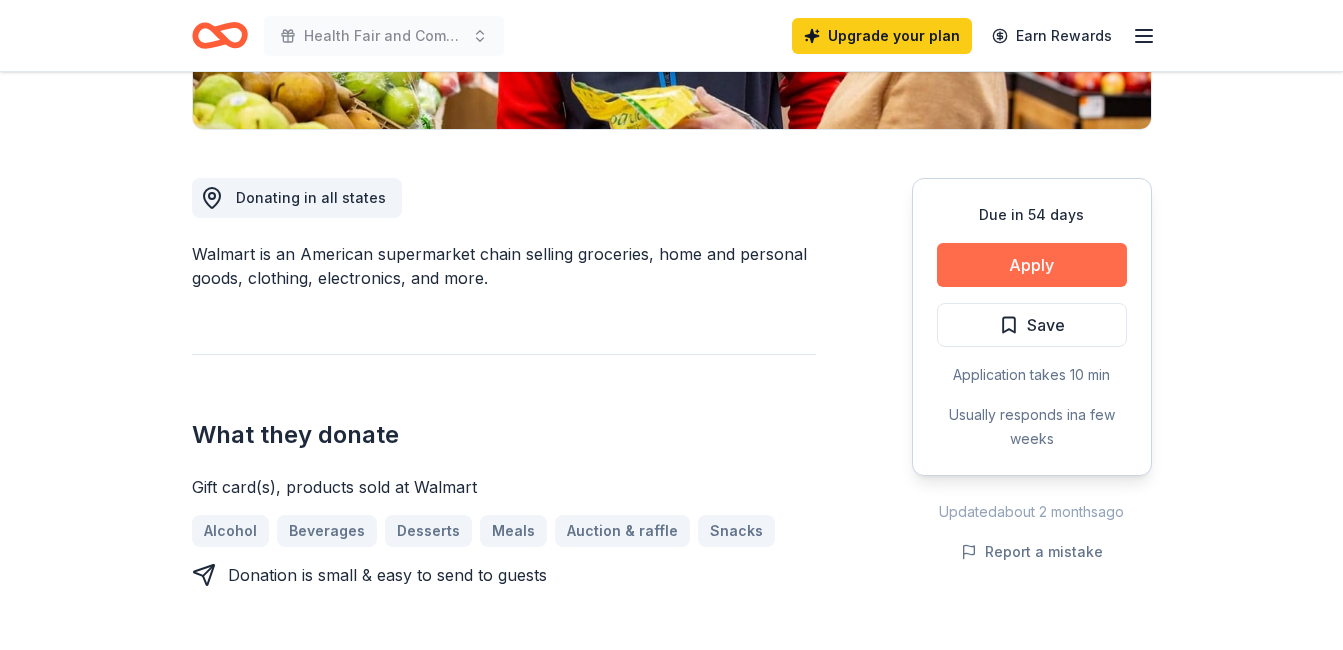 click on "Apply" at bounding box center [1032, 265] 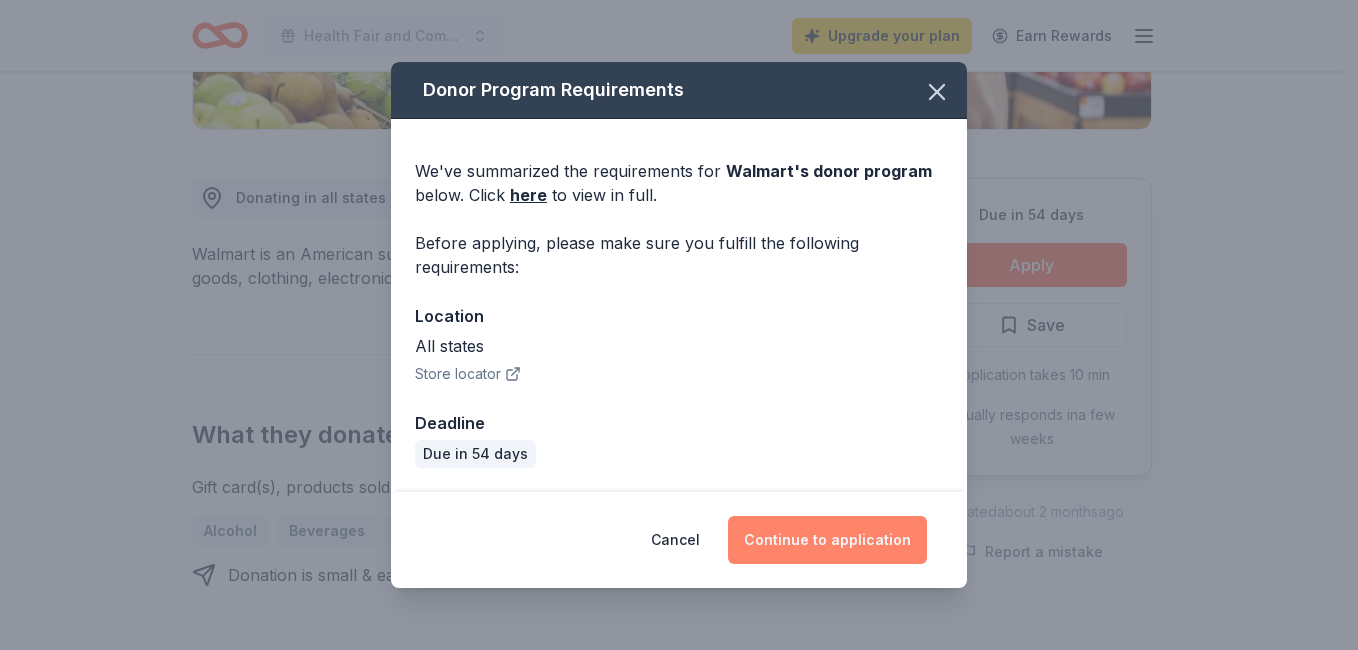 click on "Continue to application" at bounding box center [827, 540] 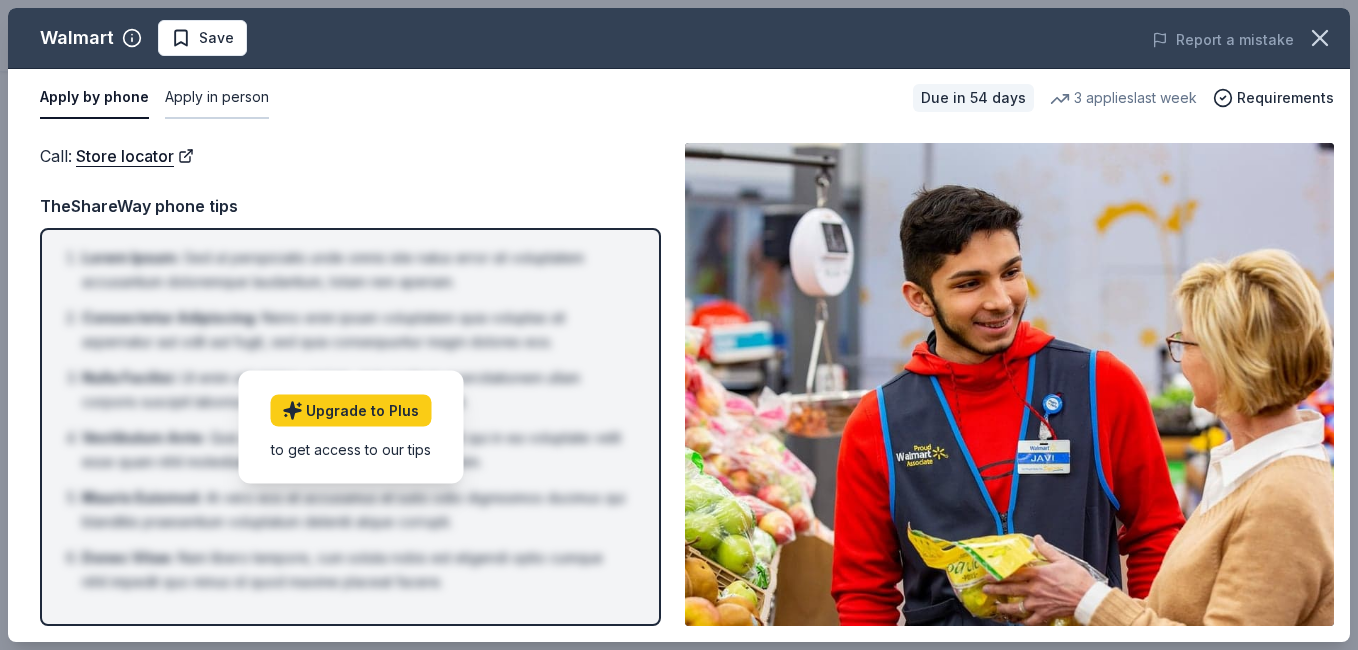 click on "Apply in person" at bounding box center (217, 98) 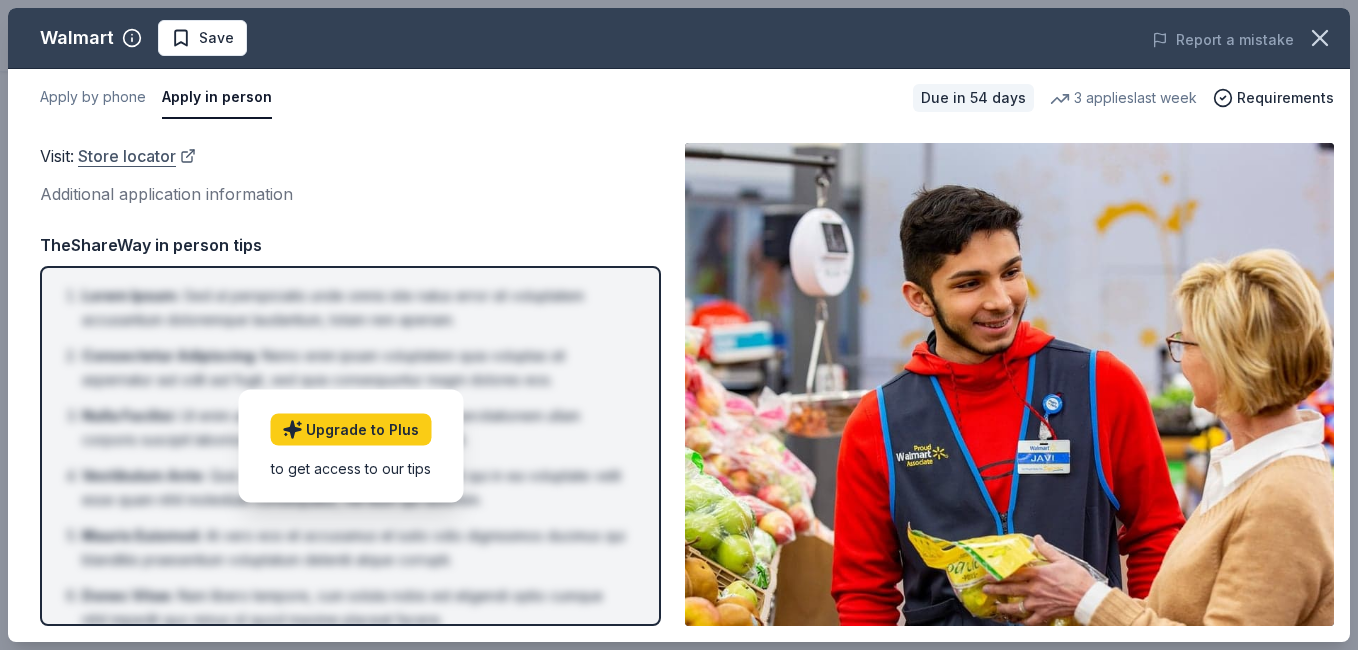 click on "Store locator" at bounding box center [137, 156] 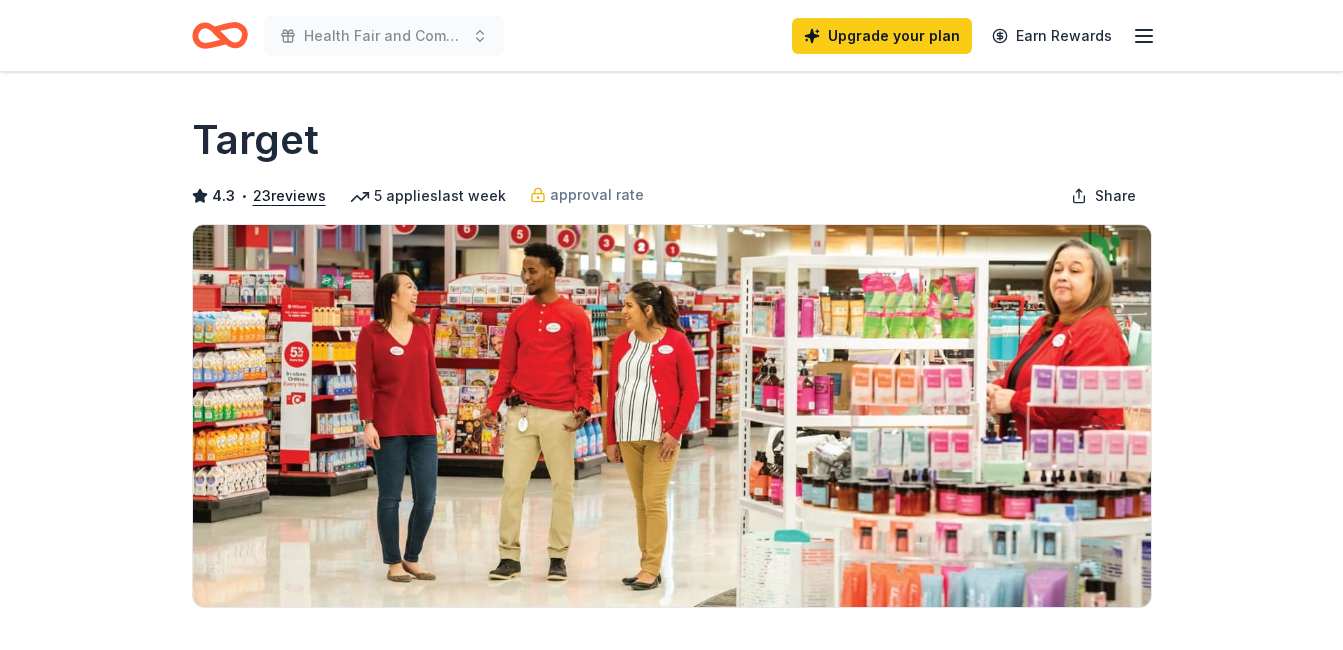 scroll, scrollTop: 0, scrollLeft: 0, axis: both 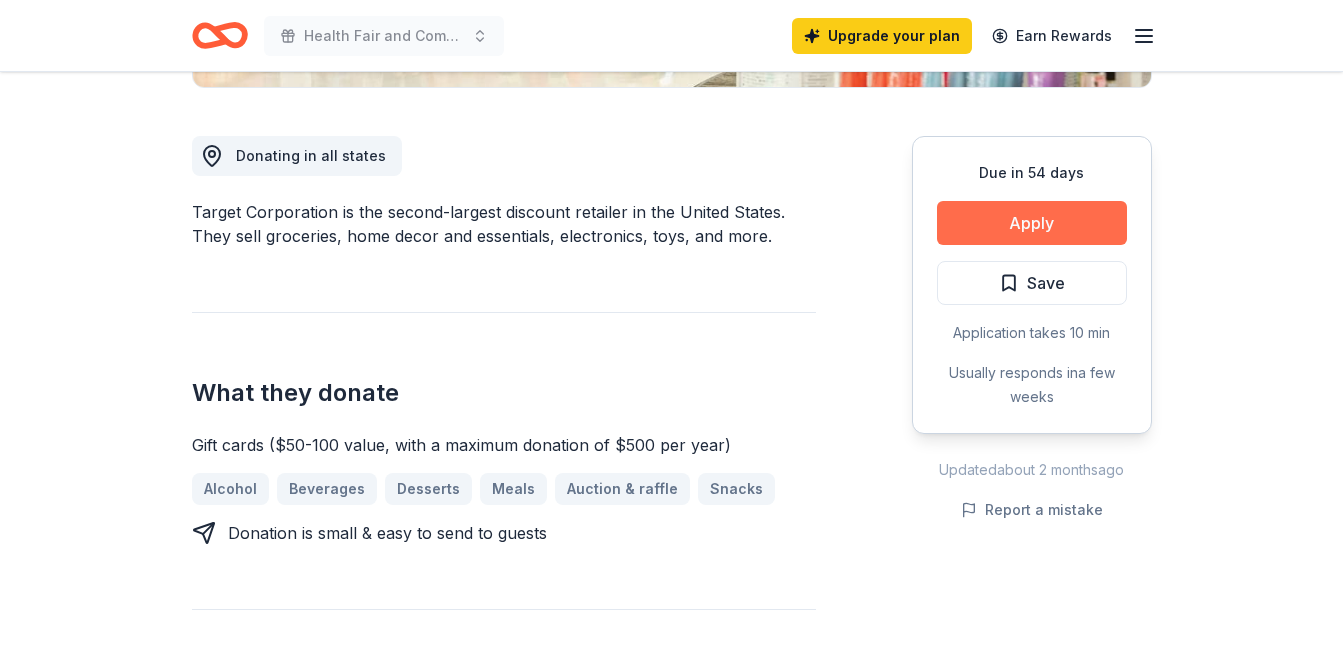 click on "Apply" at bounding box center (1032, 223) 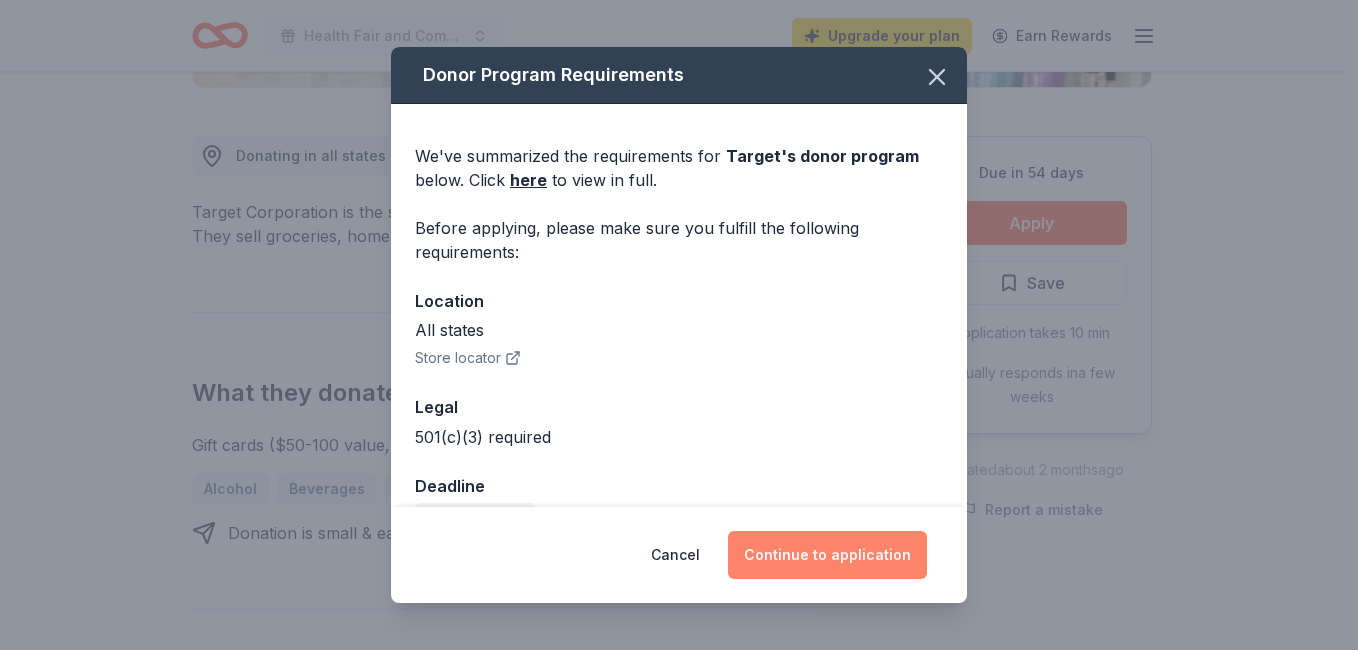 click on "Continue to application" at bounding box center [827, 555] 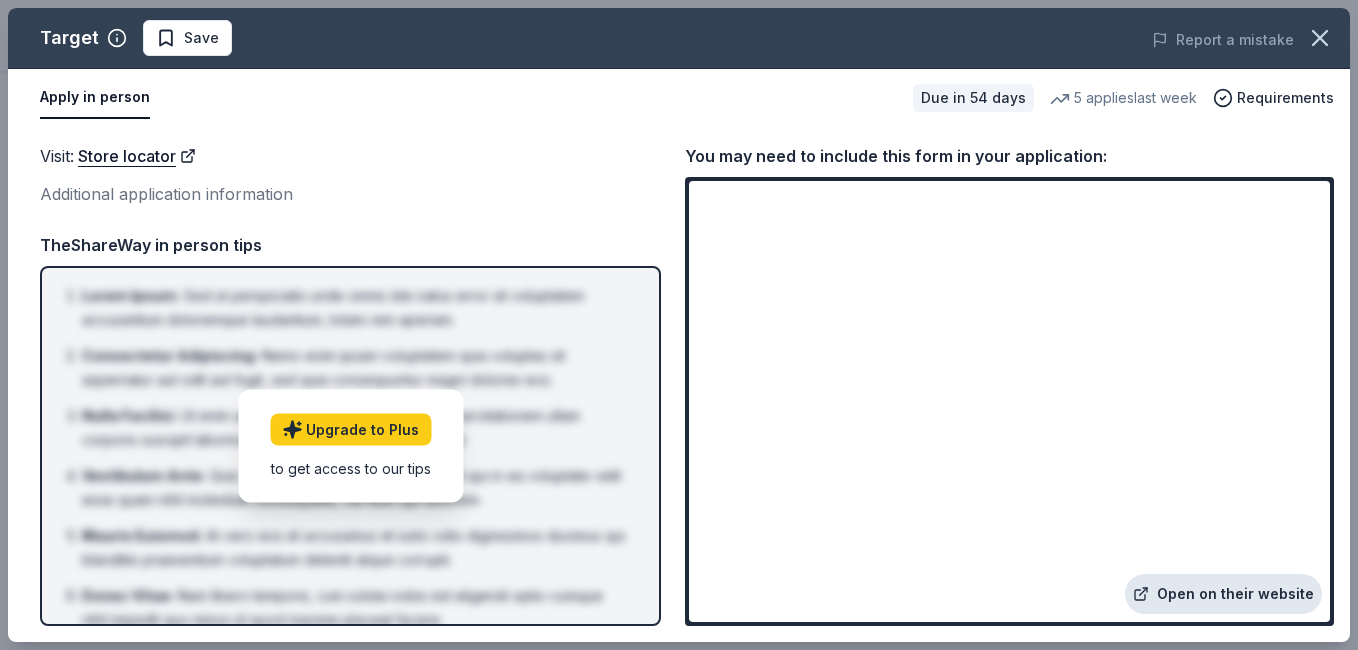 click on "Open on their website" at bounding box center (1223, 594) 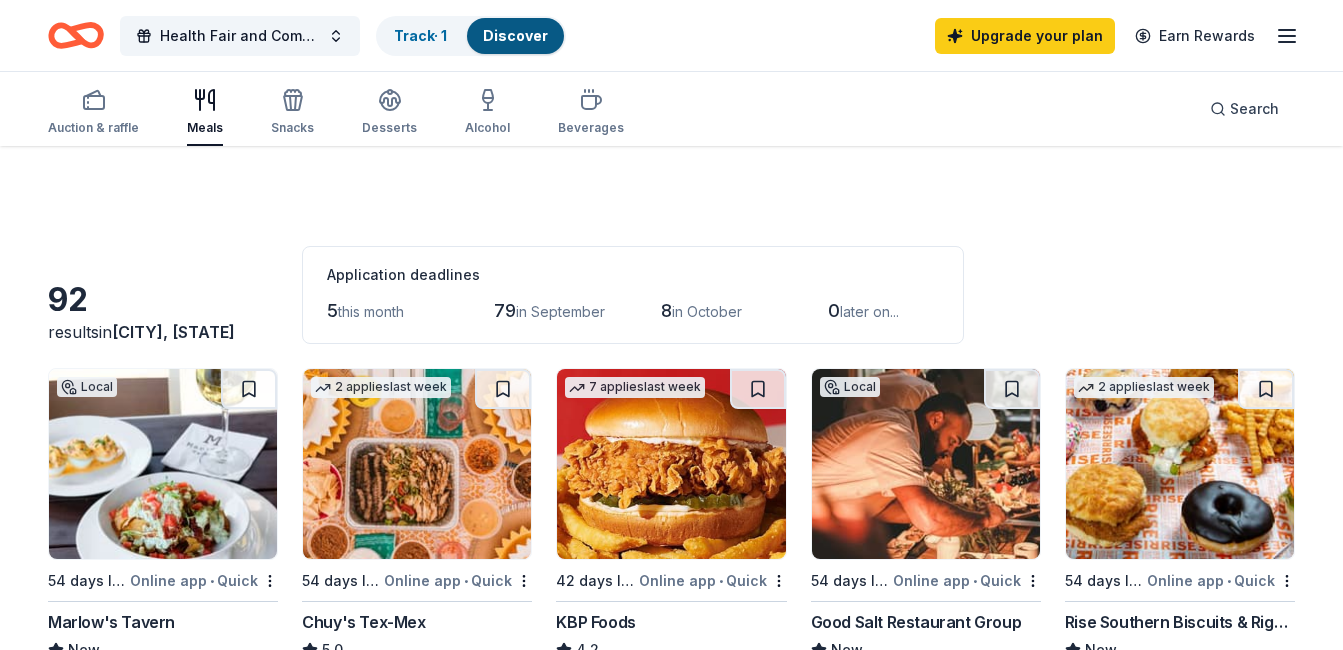 scroll, scrollTop: 1038, scrollLeft: 0, axis: vertical 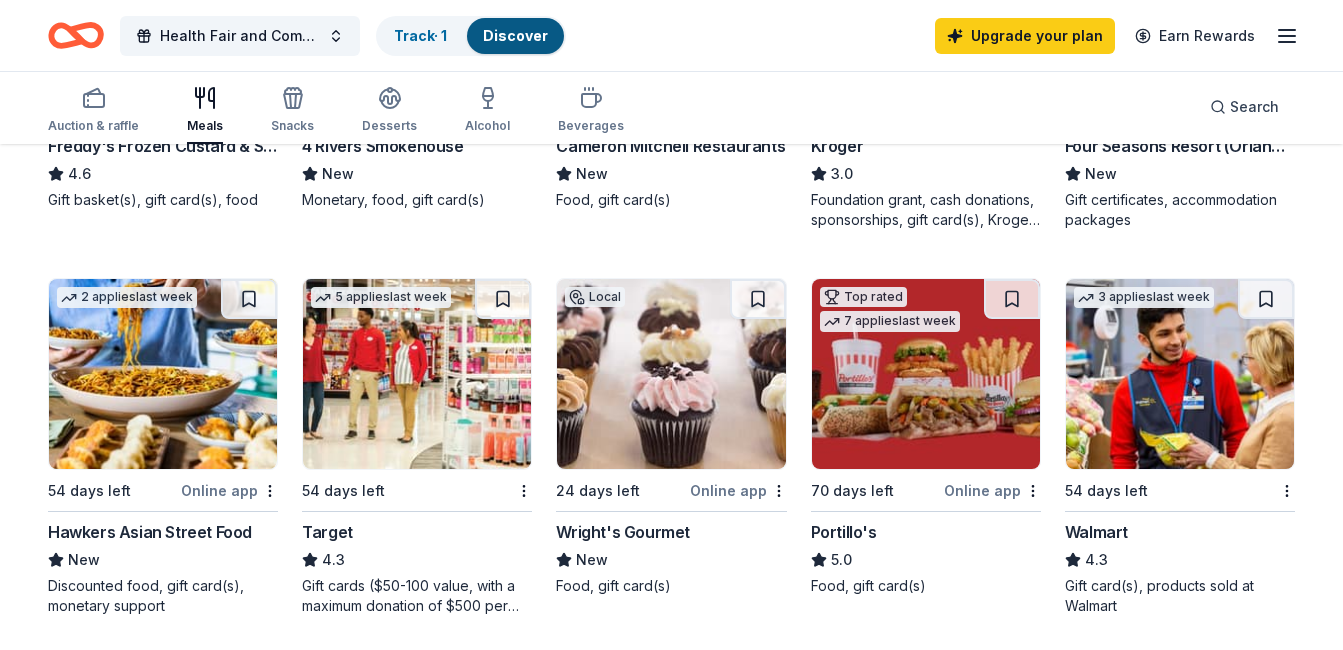 click on "Auction & raffle Meals Snacks Desserts Alcohol Beverages Search" at bounding box center (671, 107) 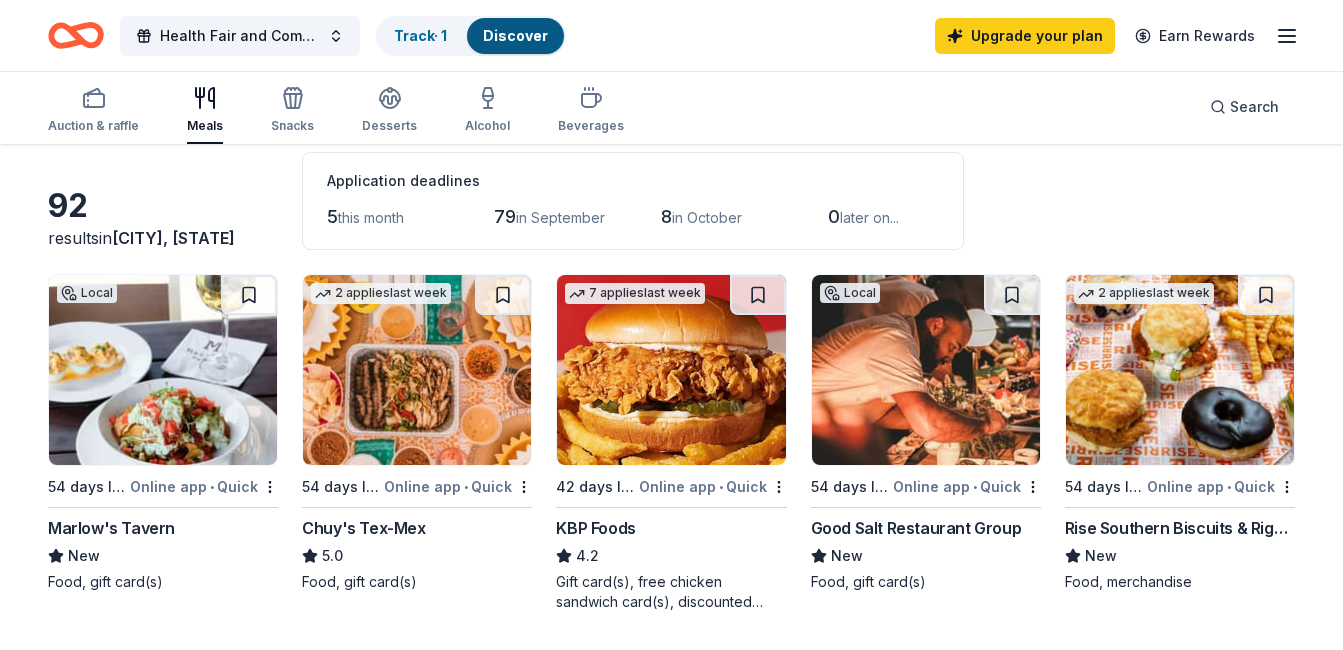 scroll, scrollTop: 0, scrollLeft: 0, axis: both 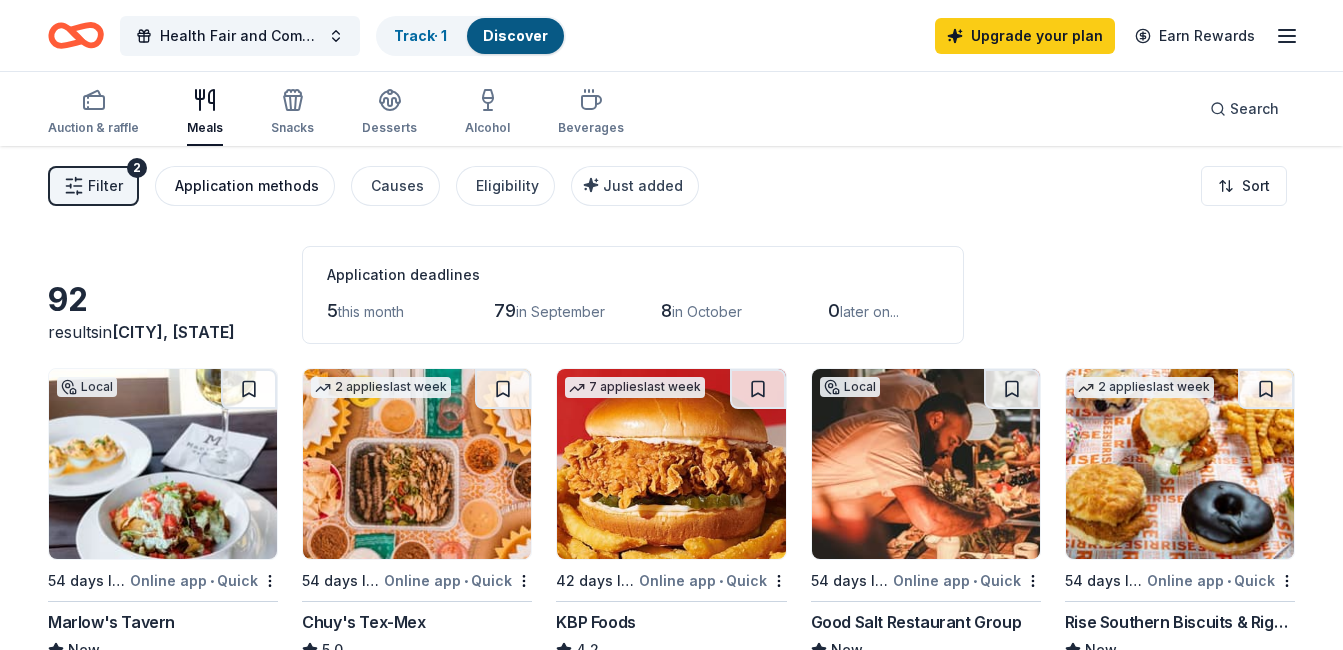 click on "Application methods" at bounding box center [247, 186] 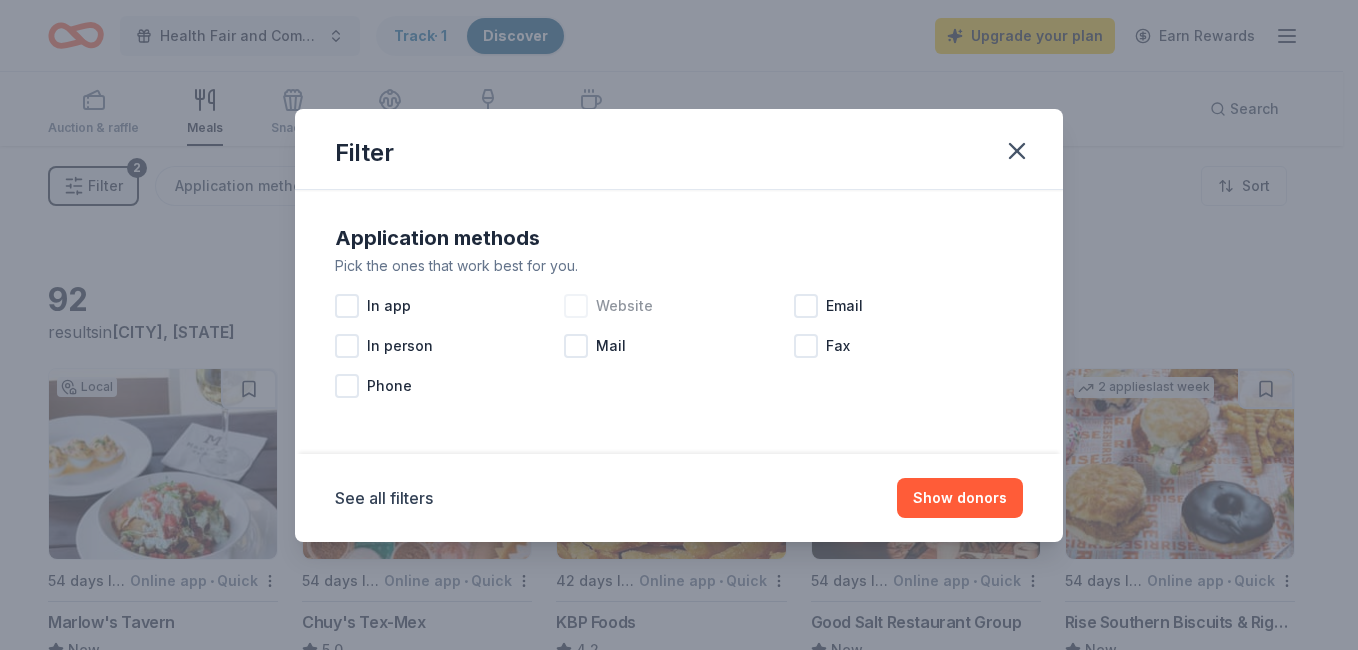 click at bounding box center [576, 306] 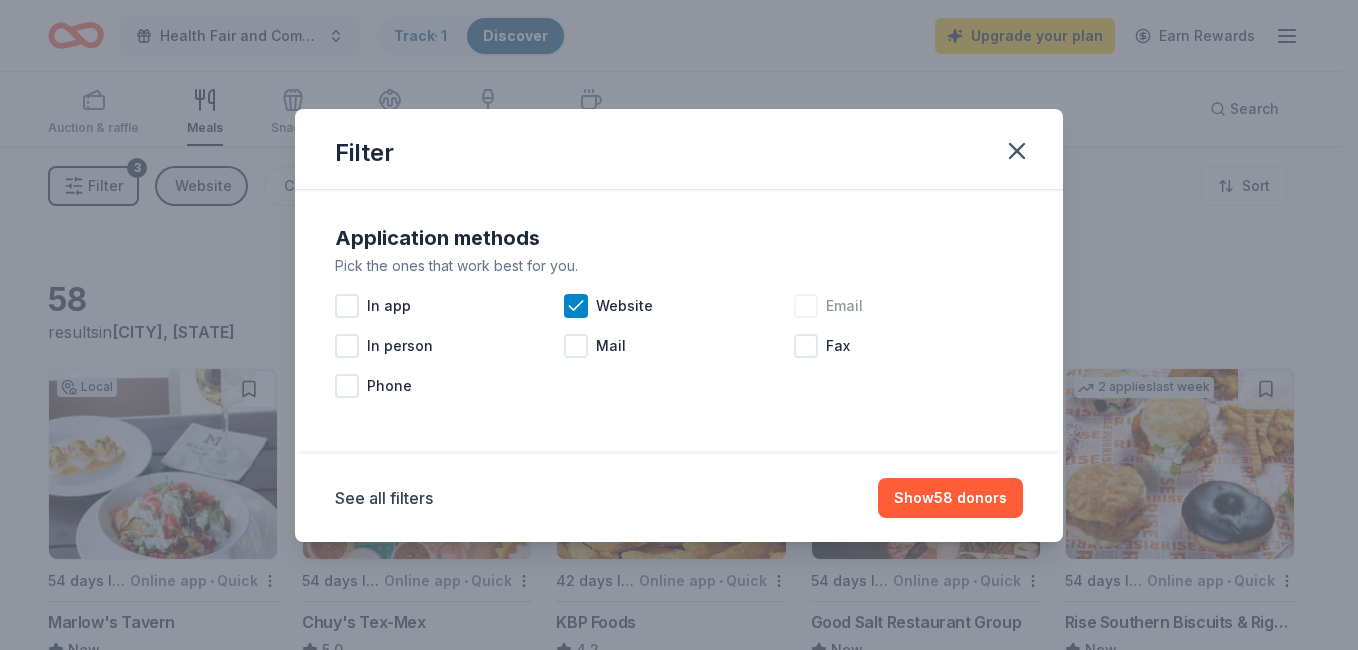 click at bounding box center [806, 306] 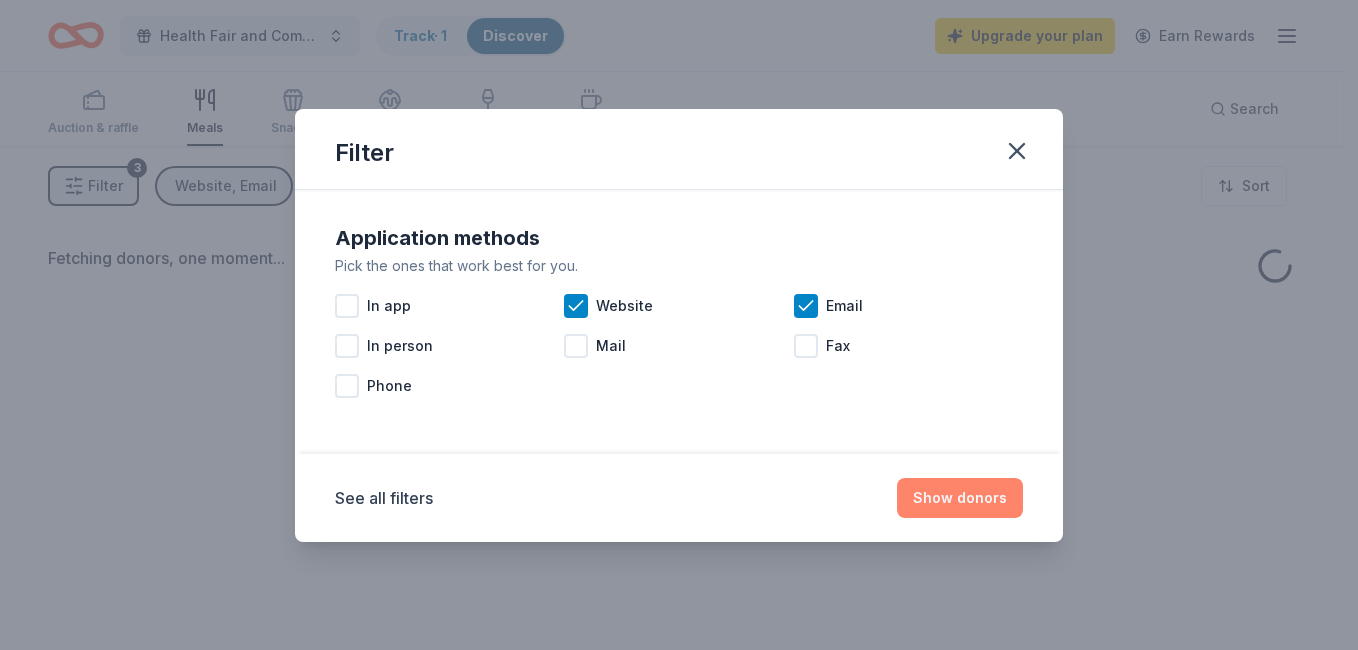 click on "Show    donors" at bounding box center (960, 498) 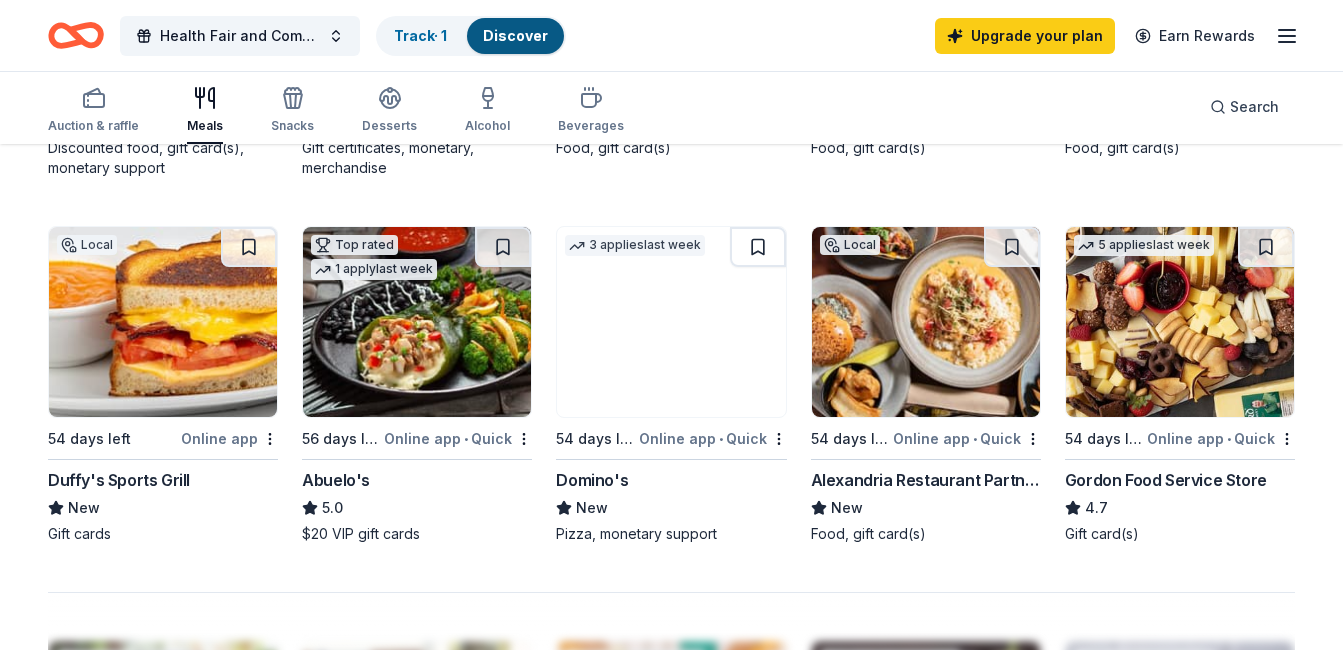 scroll, scrollTop: 1298, scrollLeft: 0, axis: vertical 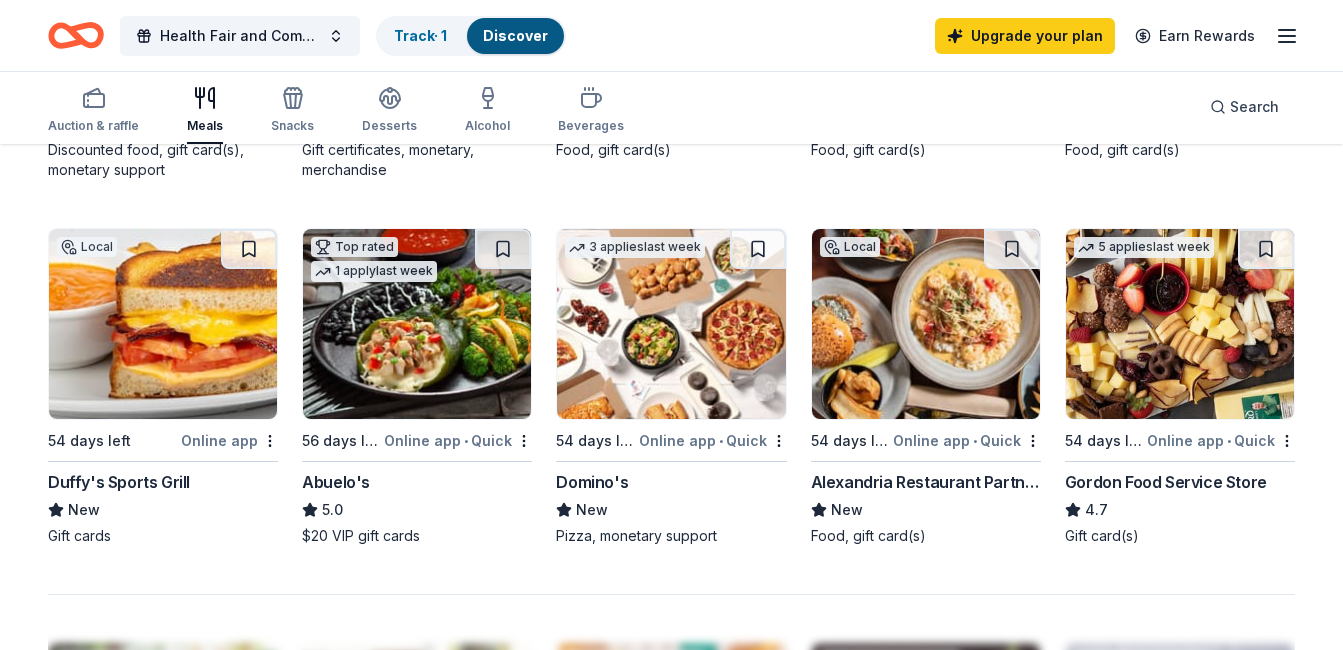 click on "Online app • Quick" at bounding box center (1221, 440) 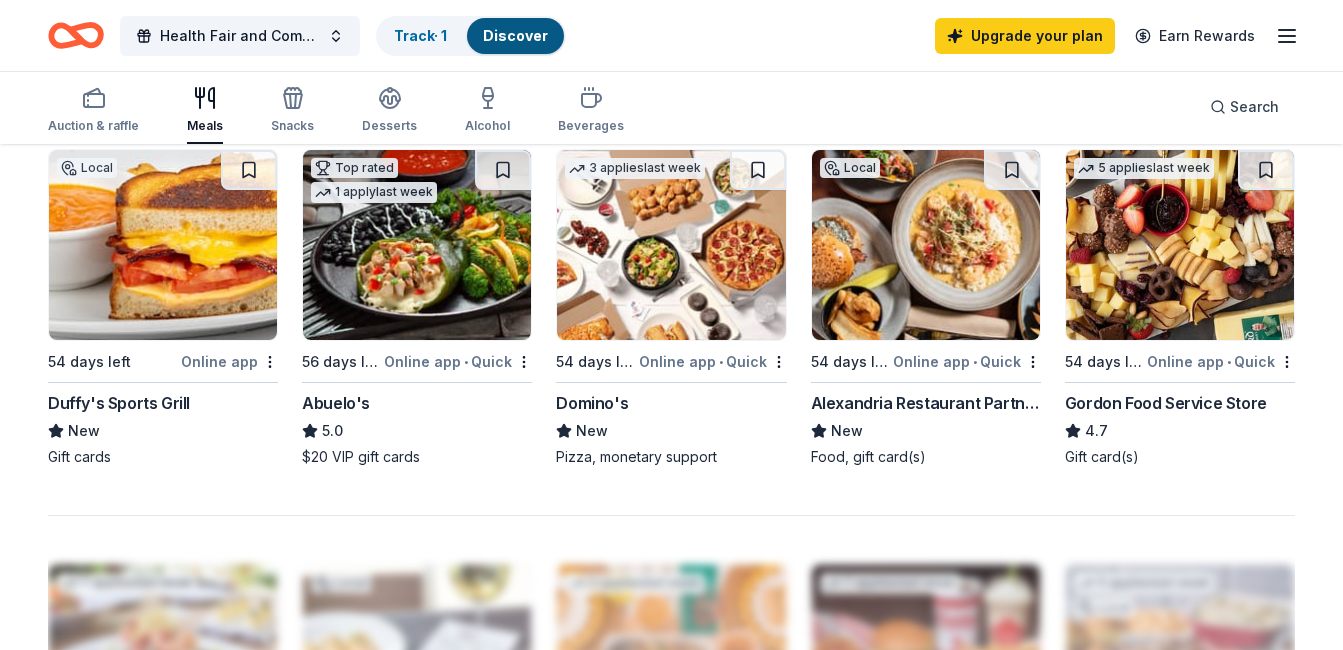 scroll, scrollTop: 1380, scrollLeft: 0, axis: vertical 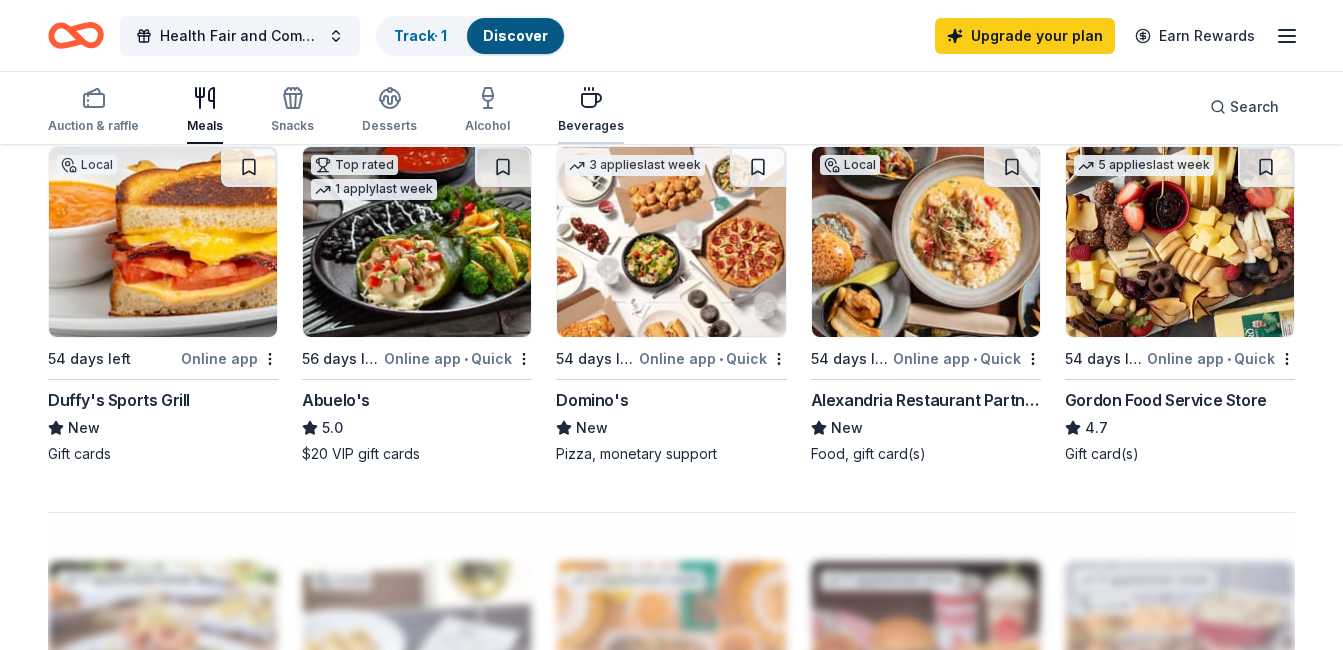 click on "Beverages" at bounding box center [591, 110] 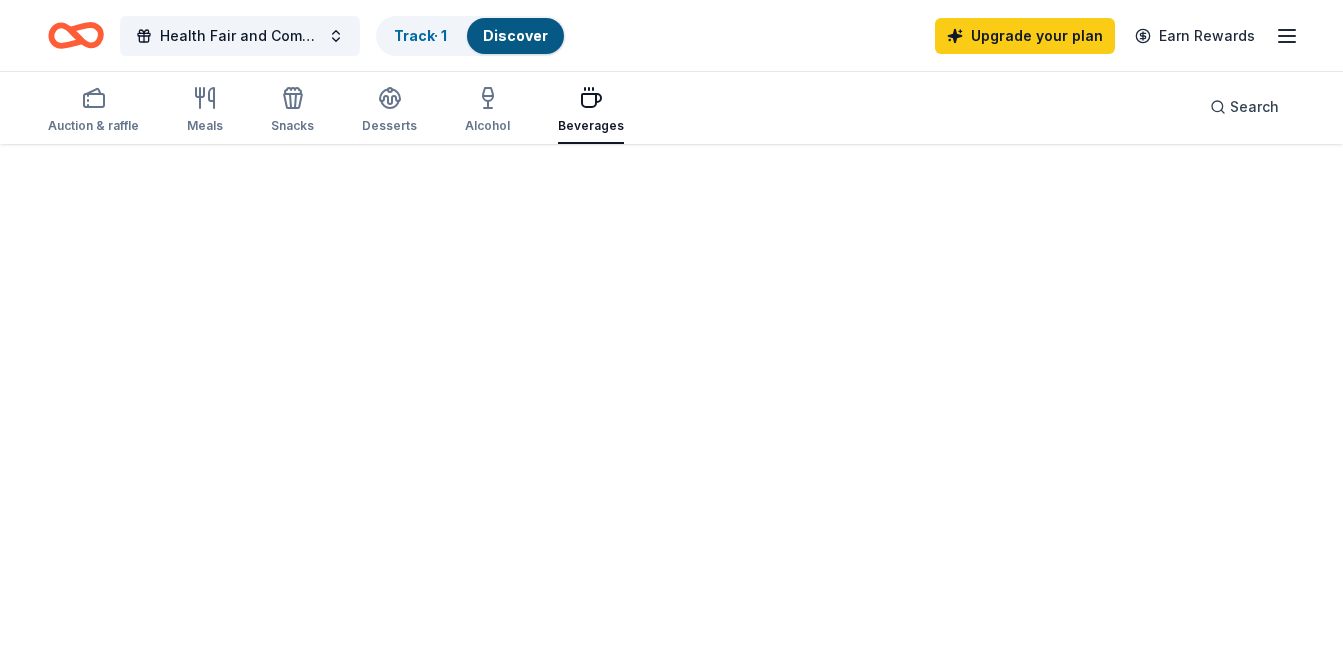 scroll, scrollTop: 0, scrollLeft: 0, axis: both 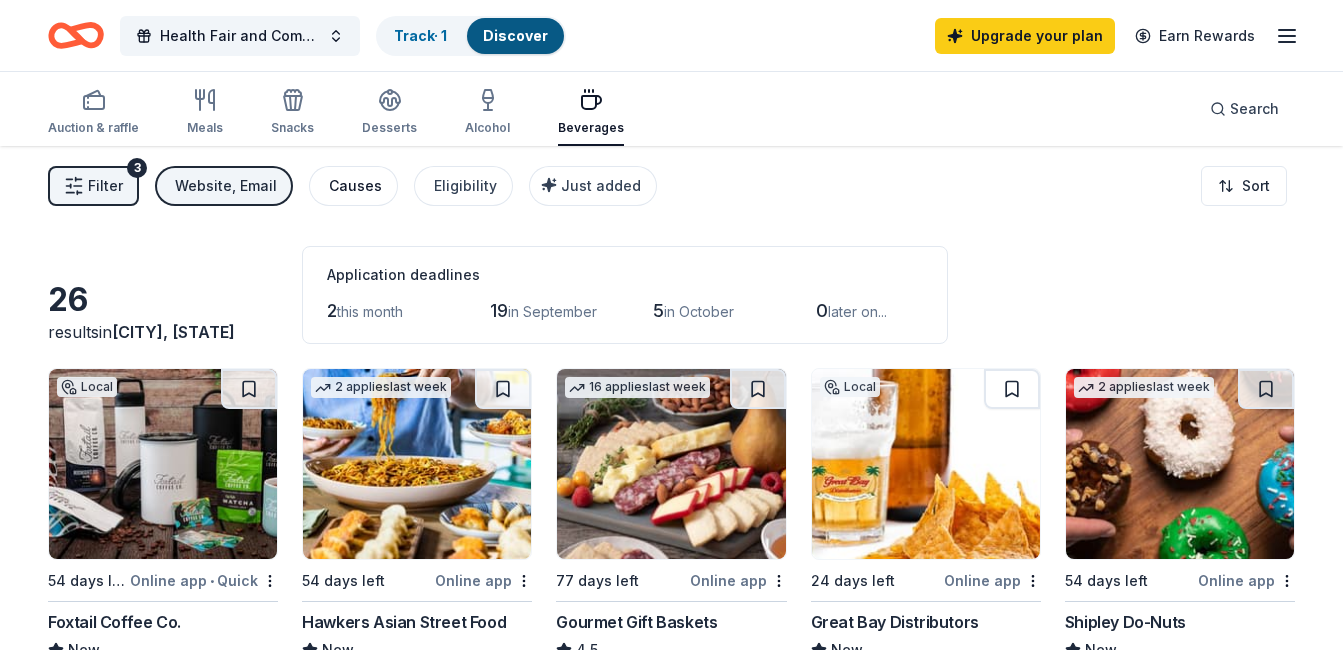 click on "Causes" at bounding box center (355, 186) 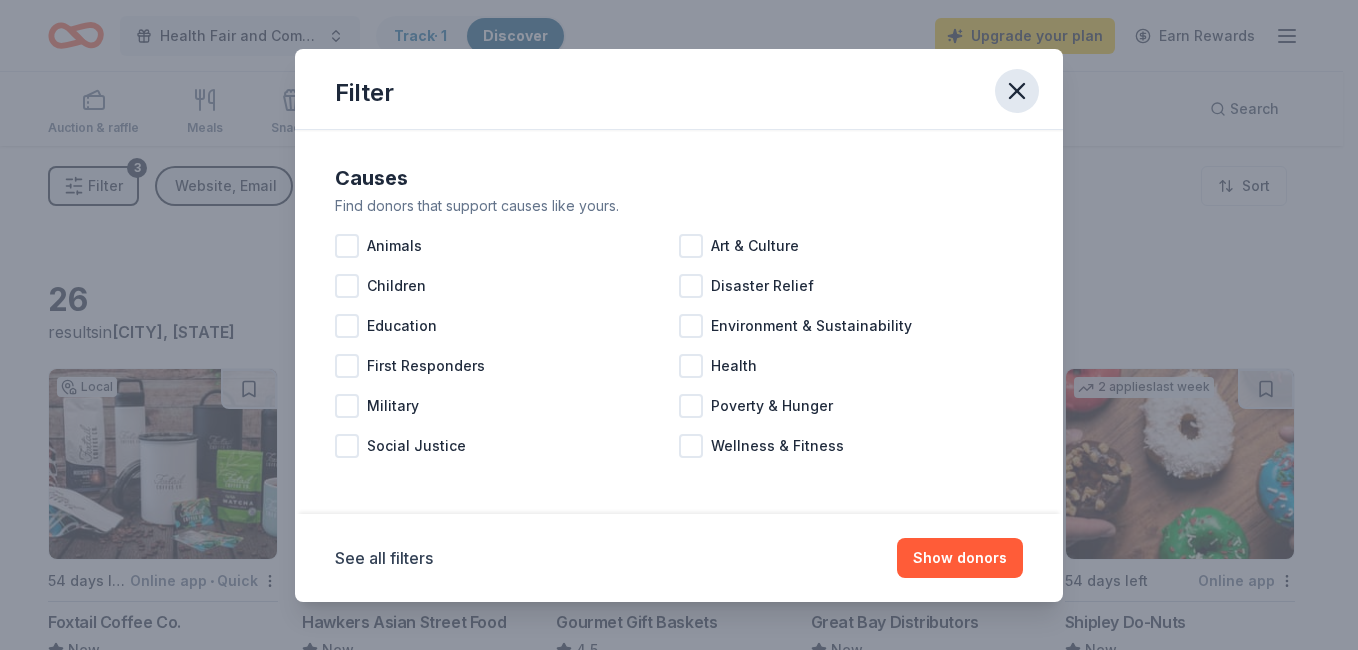 click 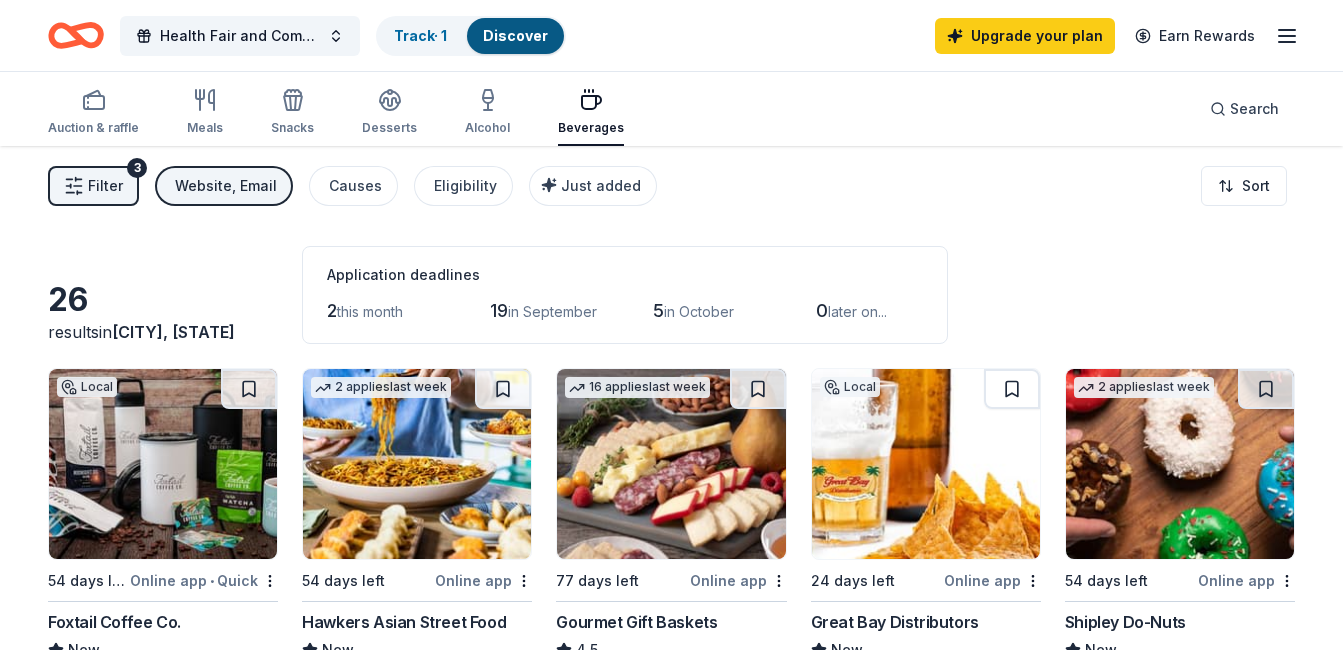 click on "Filter" at bounding box center [105, 186] 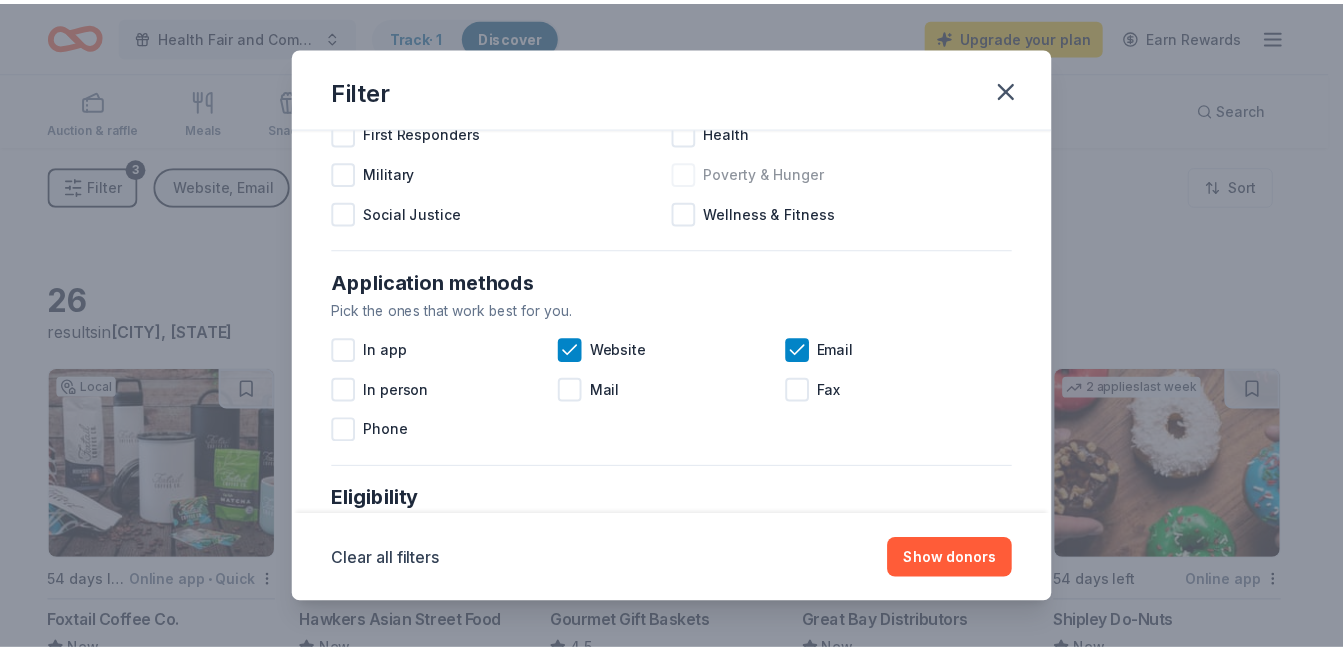 scroll, scrollTop: 289, scrollLeft: 0, axis: vertical 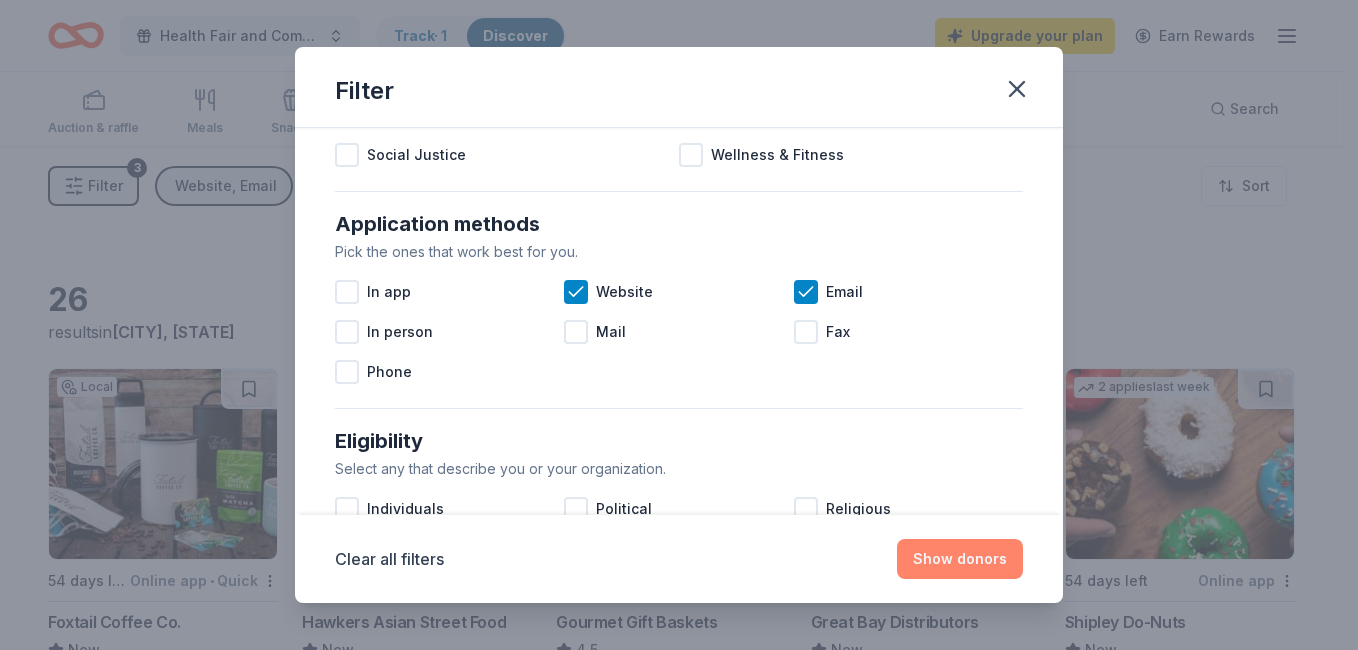 click on "Show    donors" at bounding box center [960, 559] 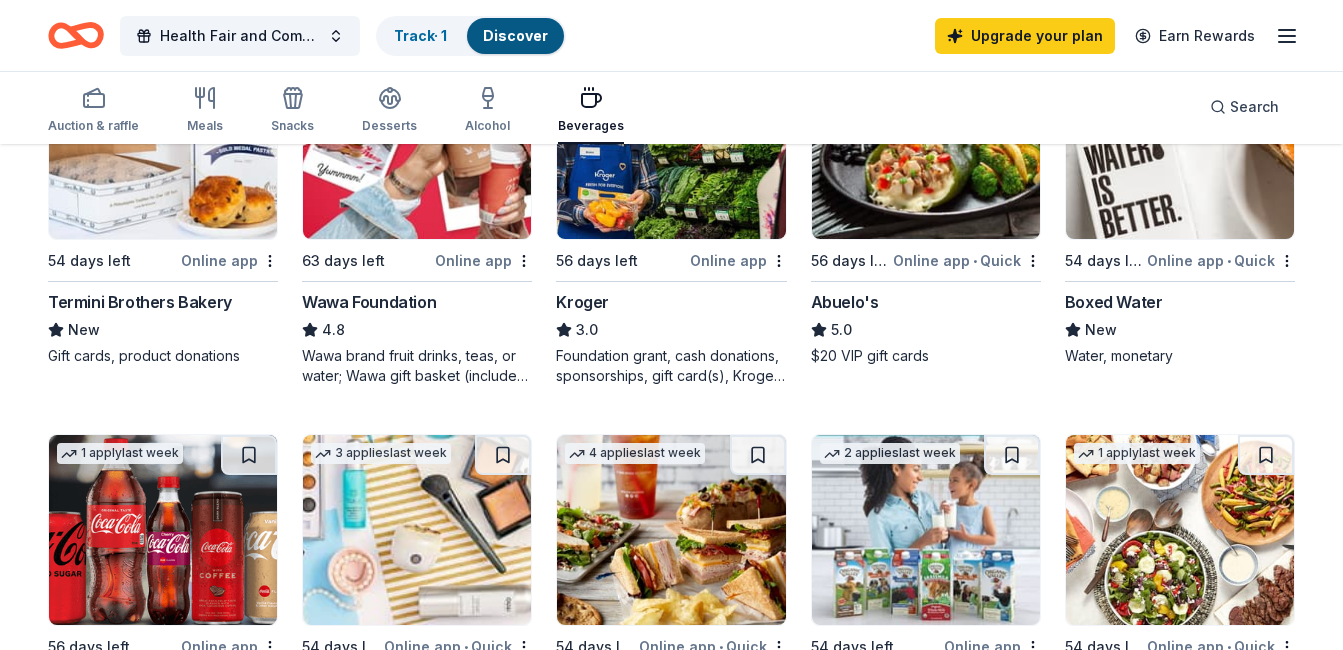 scroll, scrollTop: 709, scrollLeft: 0, axis: vertical 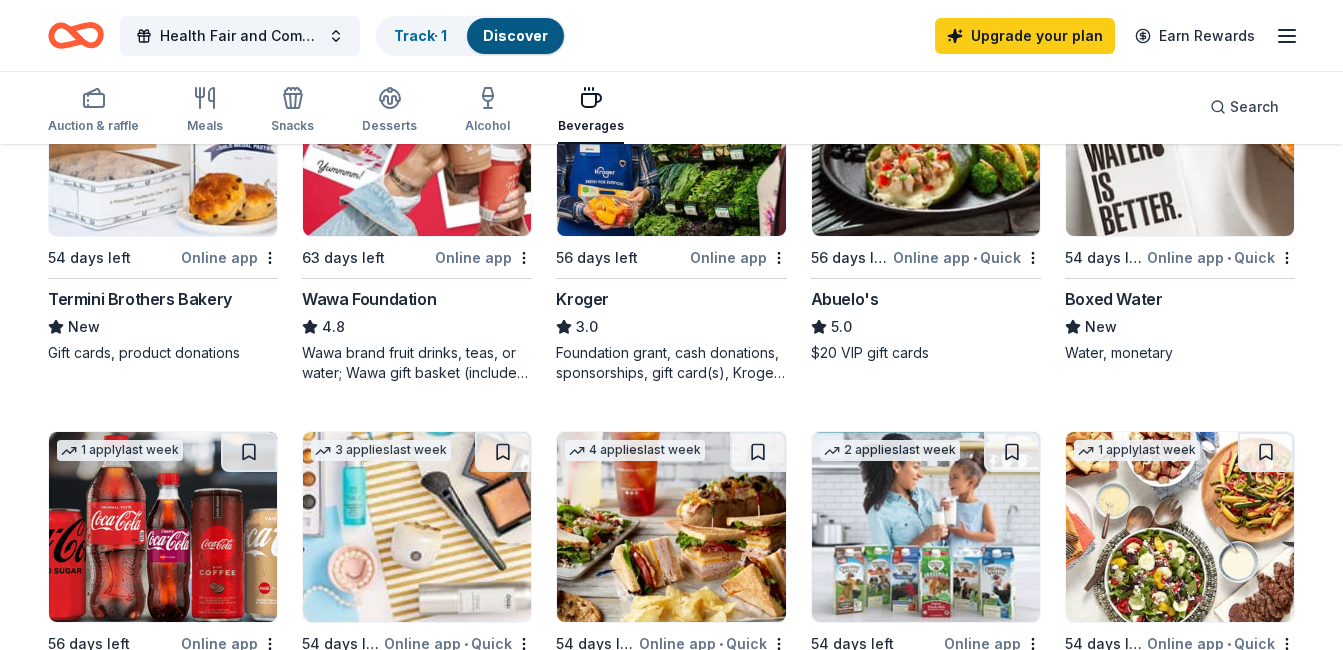 click on "Wawa brand fruit drinks, teas, or water; Wawa gift basket (includes Wawa products and coupons)" at bounding box center [417, 363] 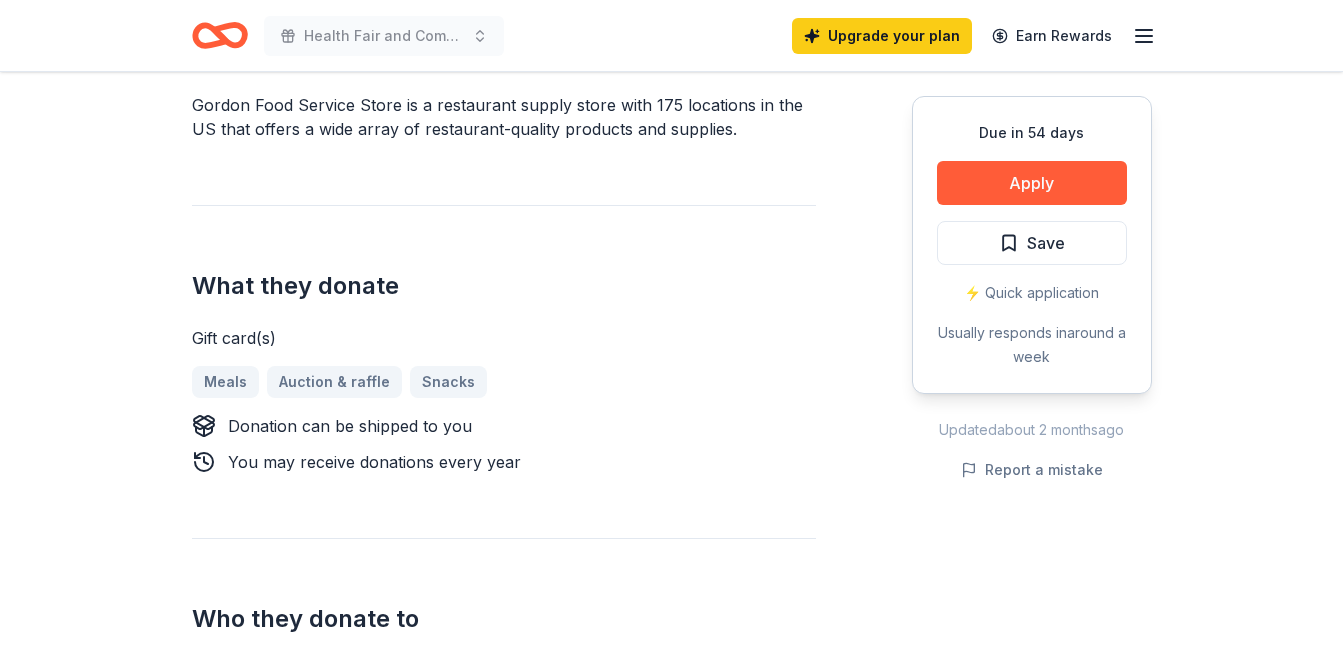 scroll, scrollTop: 680, scrollLeft: 0, axis: vertical 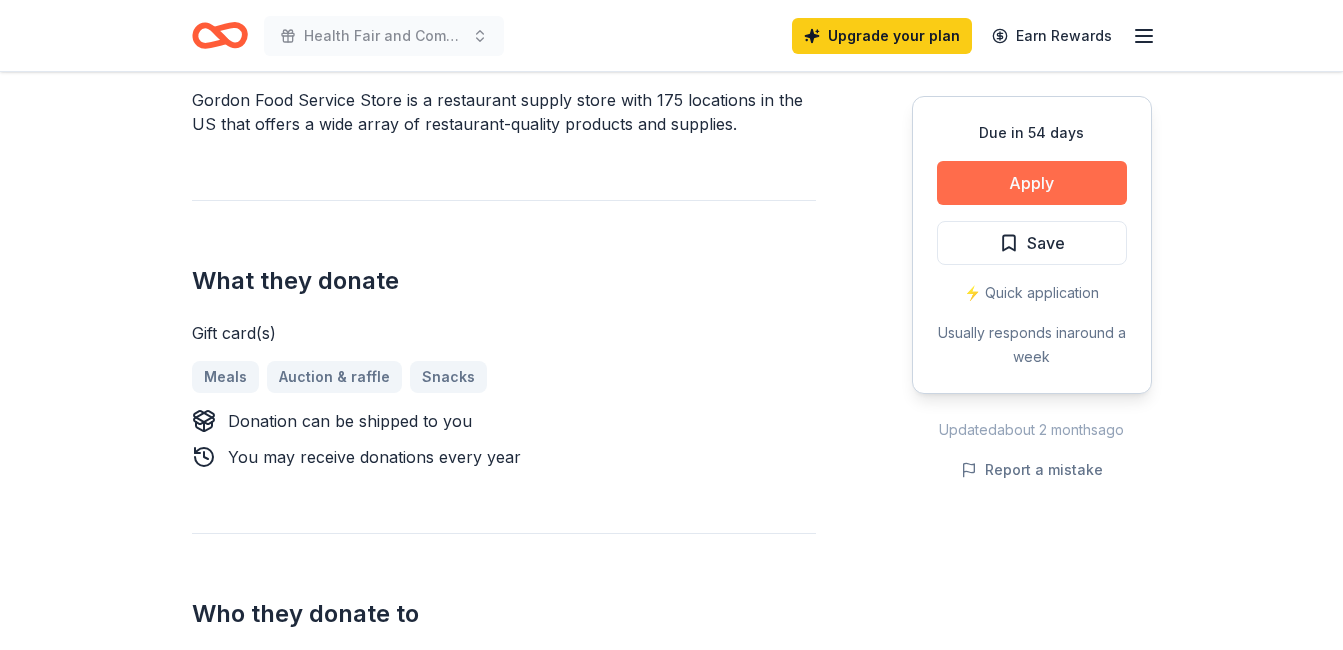 click on "Apply" at bounding box center [1032, 183] 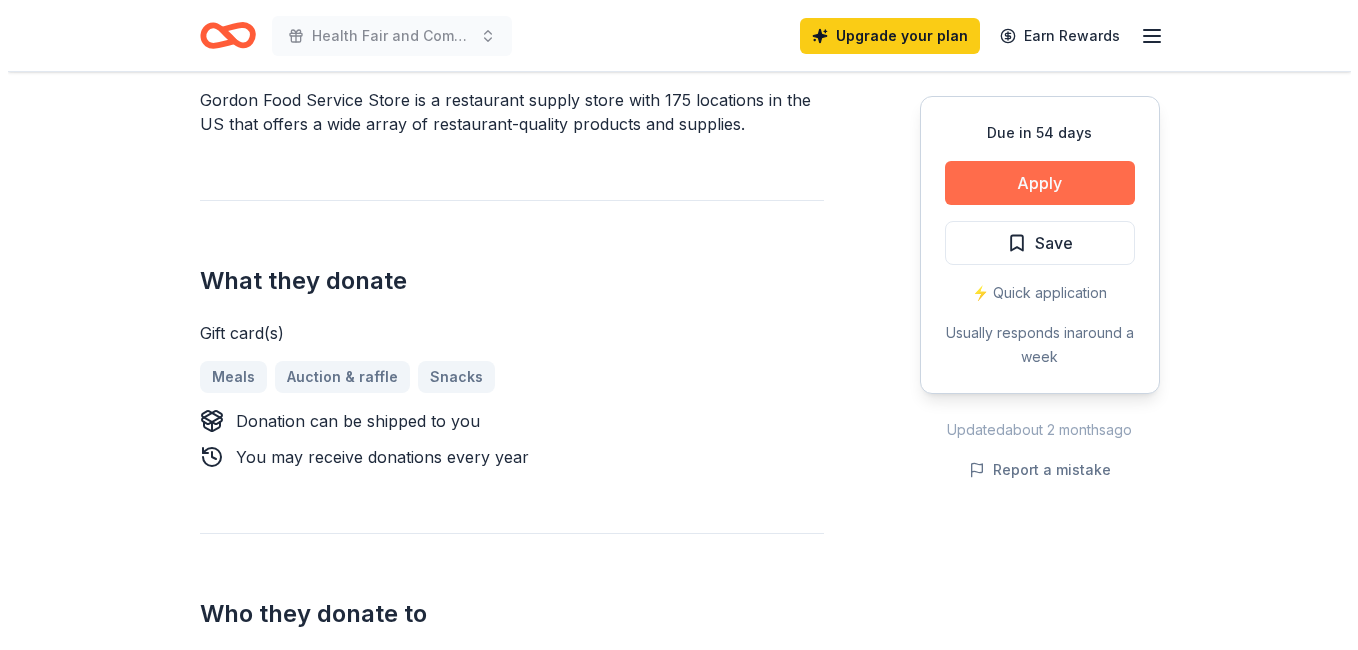 scroll, scrollTop: 694, scrollLeft: 0, axis: vertical 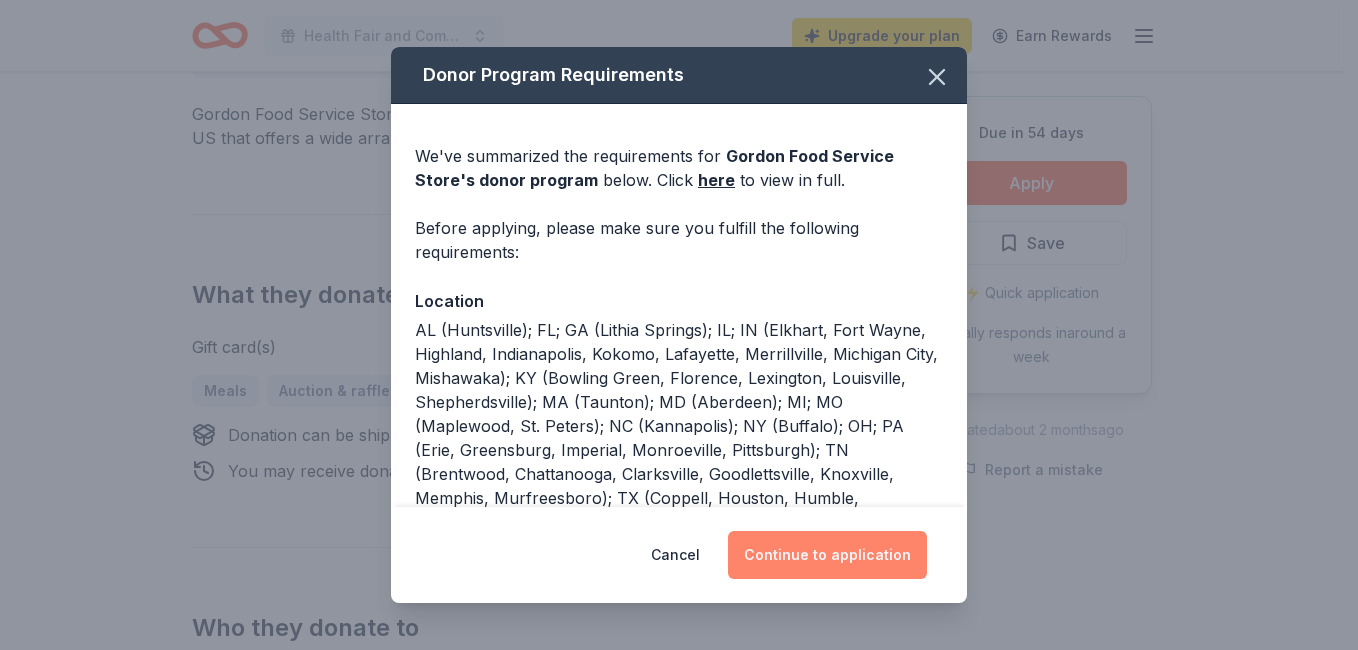 click on "Continue to application" at bounding box center (827, 555) 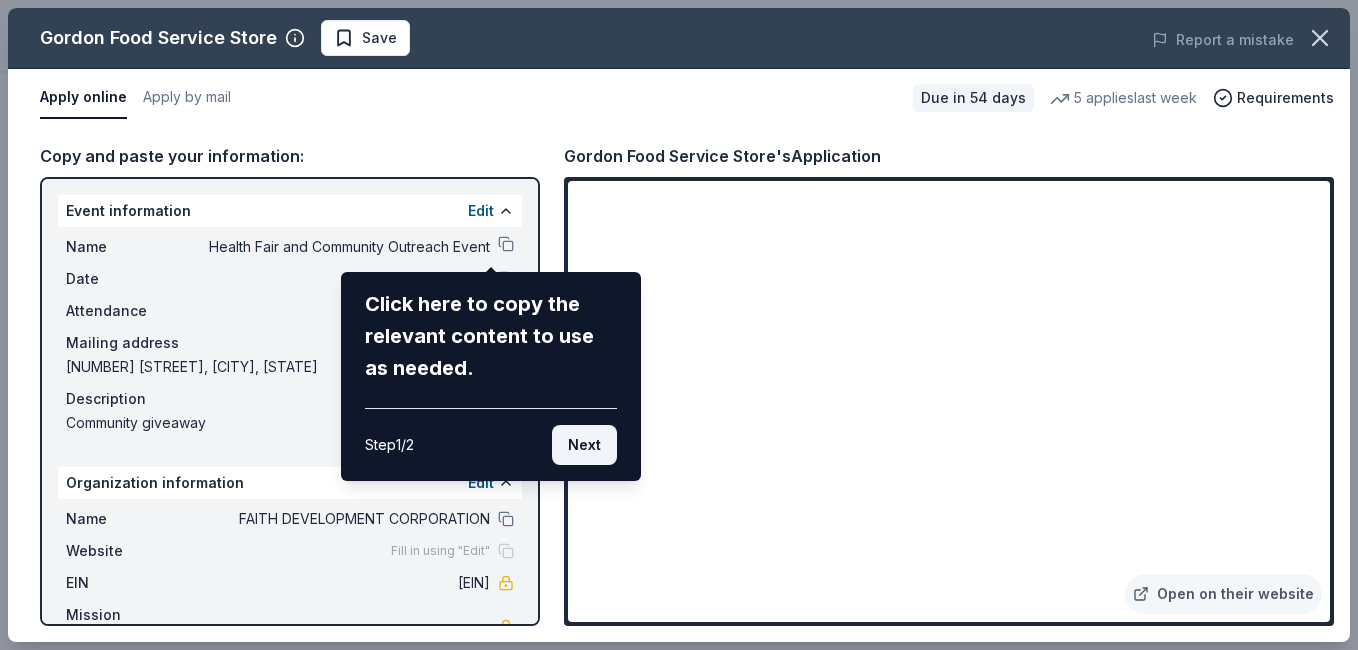click on "Next" at bounding box center [584, 445] 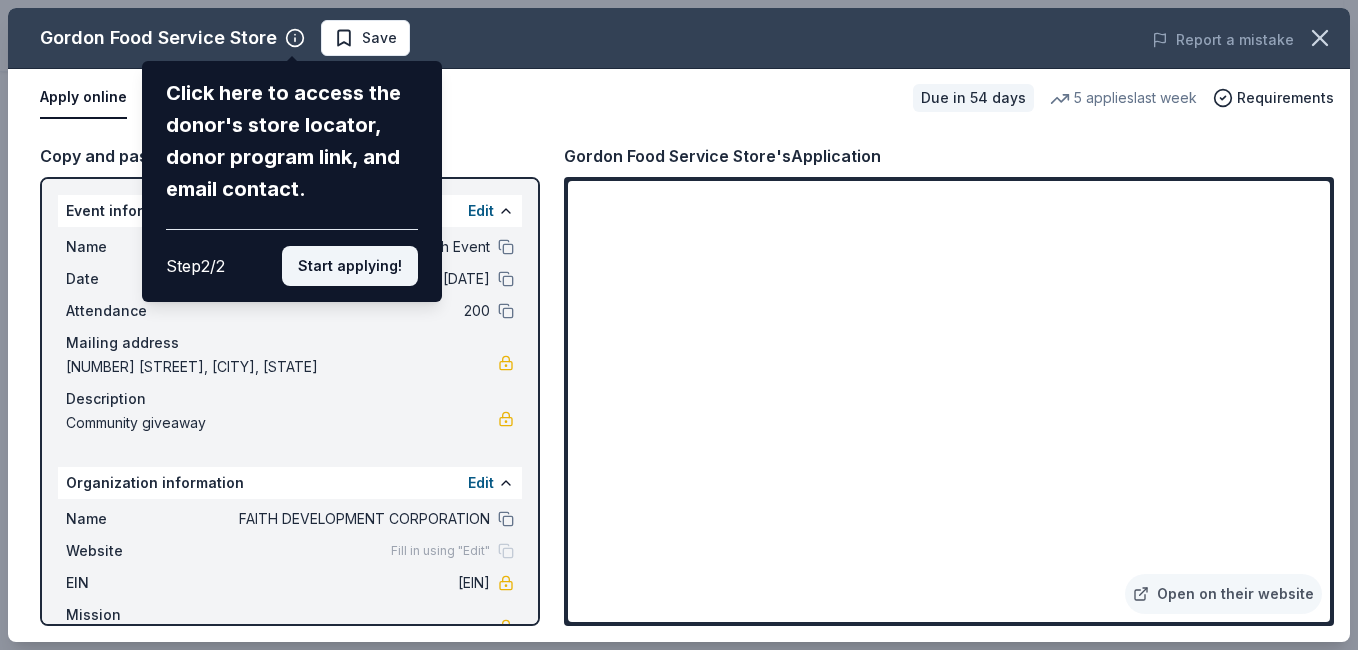 click on "Start applying!" at bounding box center [350, 266] 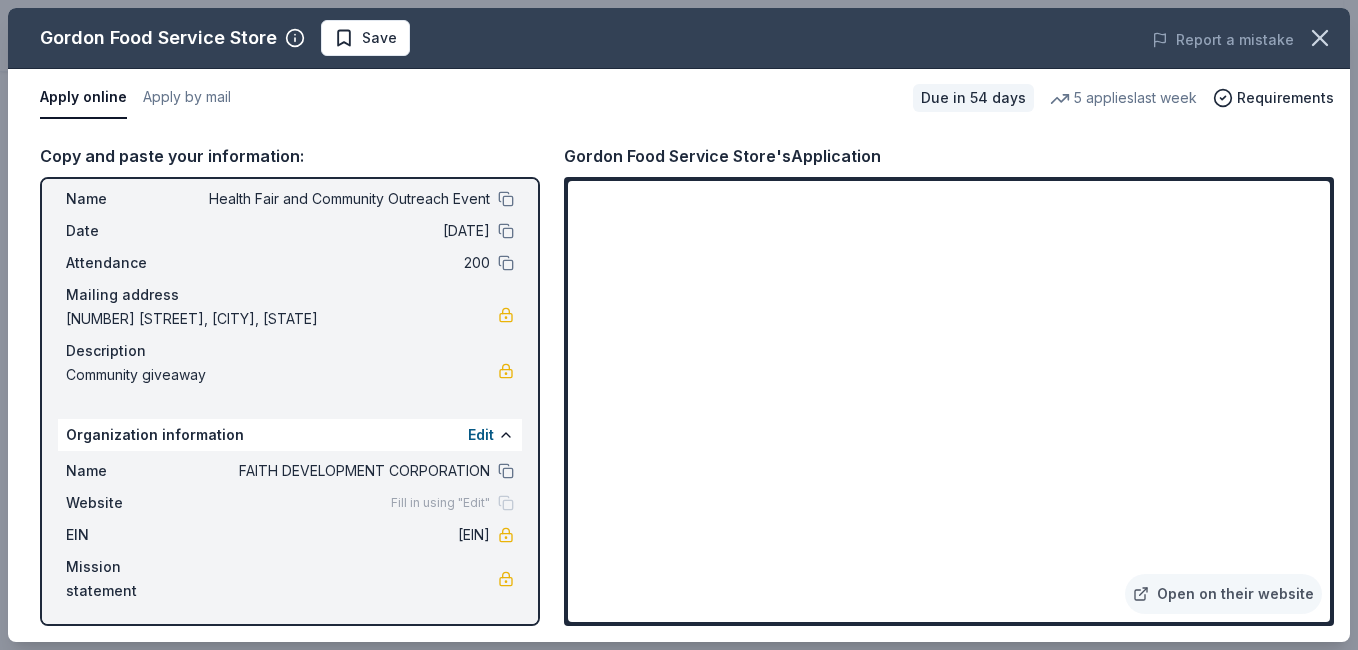scroll, scrollTop: 51, scrollLeft: 0, axis: vertical 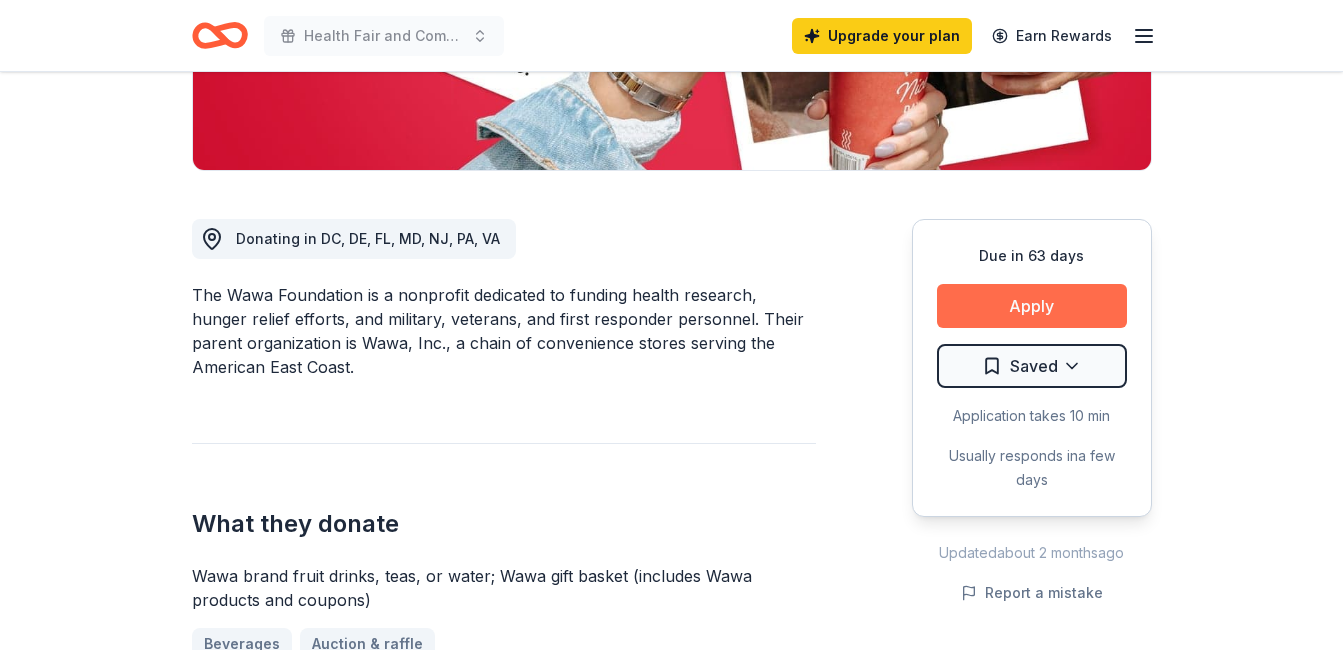 click on "Apply" at bounding box center (1032, 306) 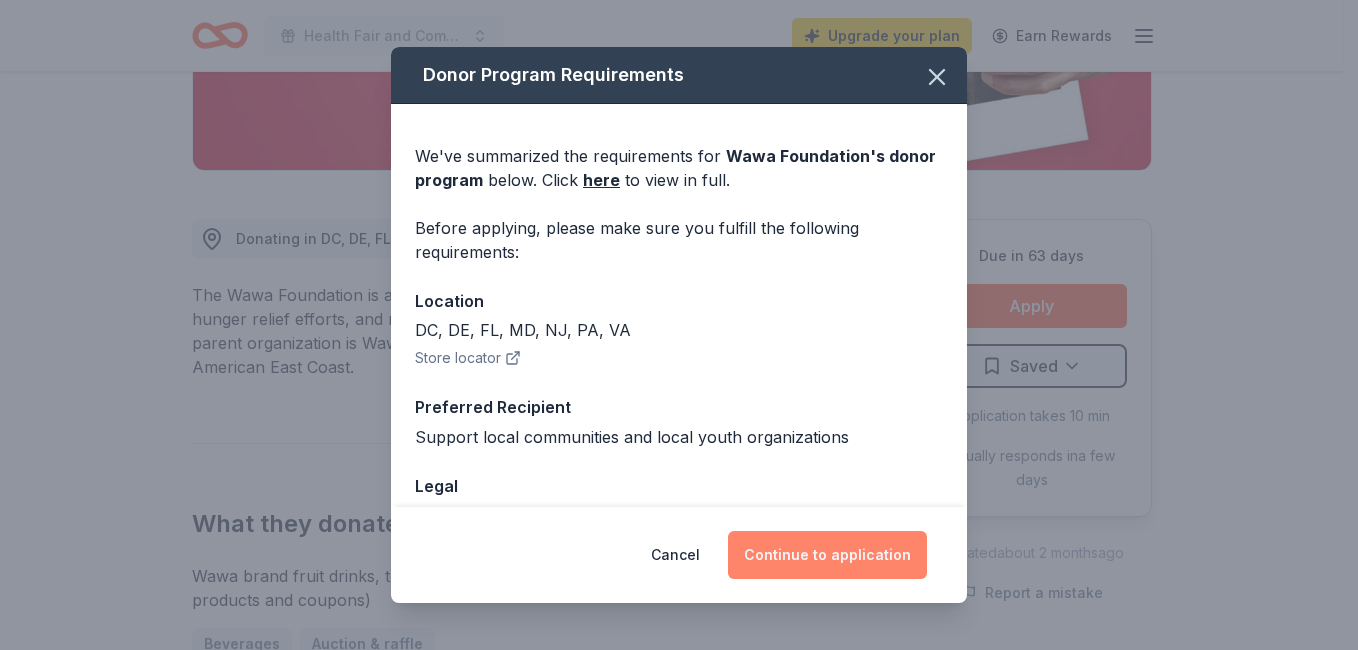 click on "Continue to application" at bounding box center (827, 555) 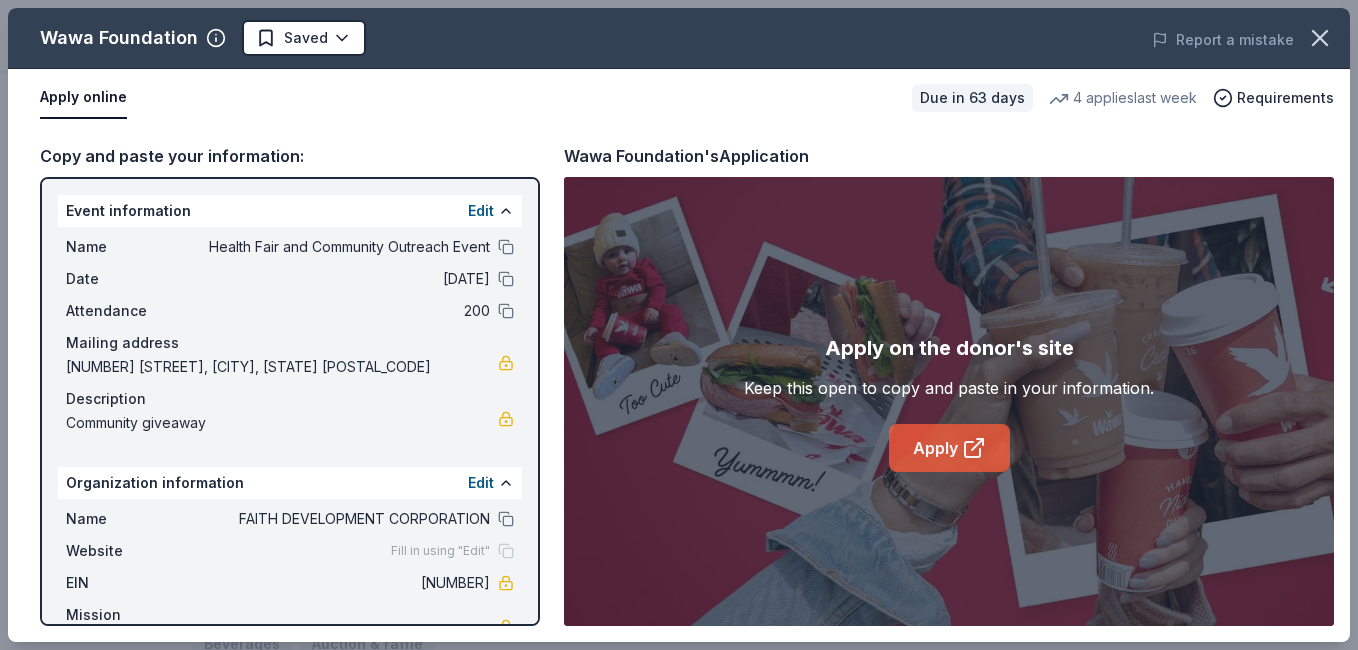 click on "Apply" at bounding box center [949, 448] 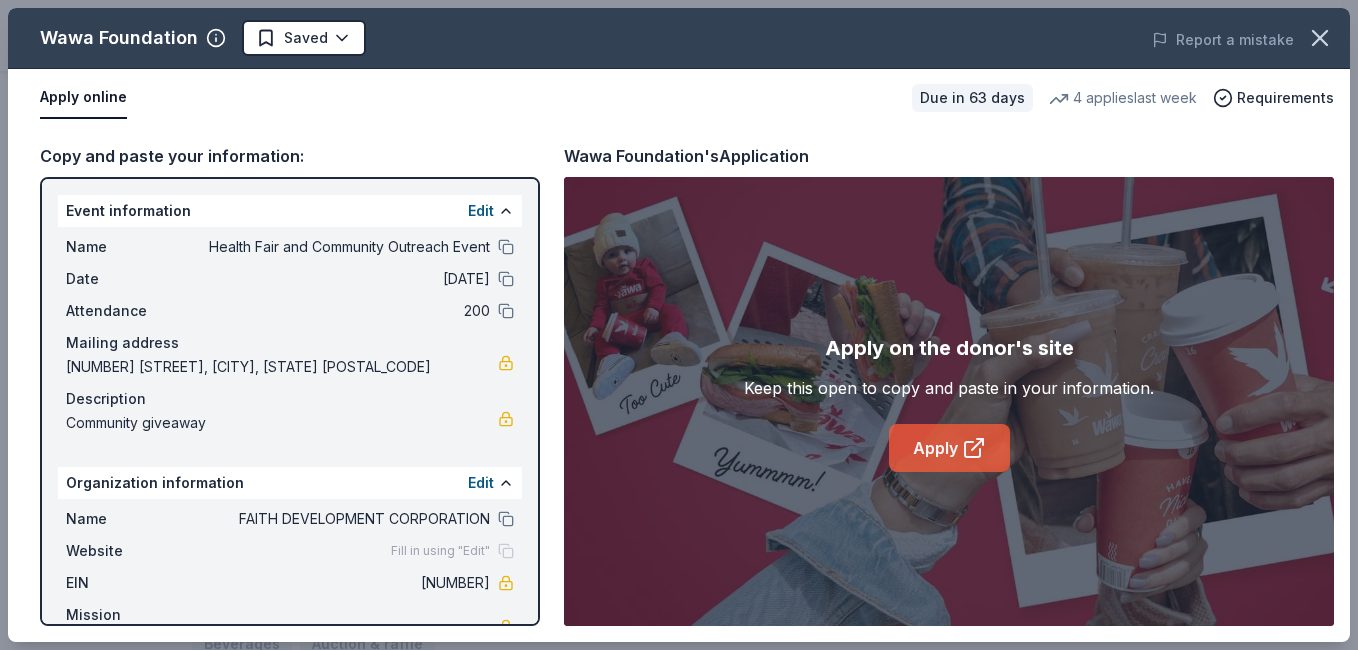 click on "Apply" at bounding box center [949, 448] 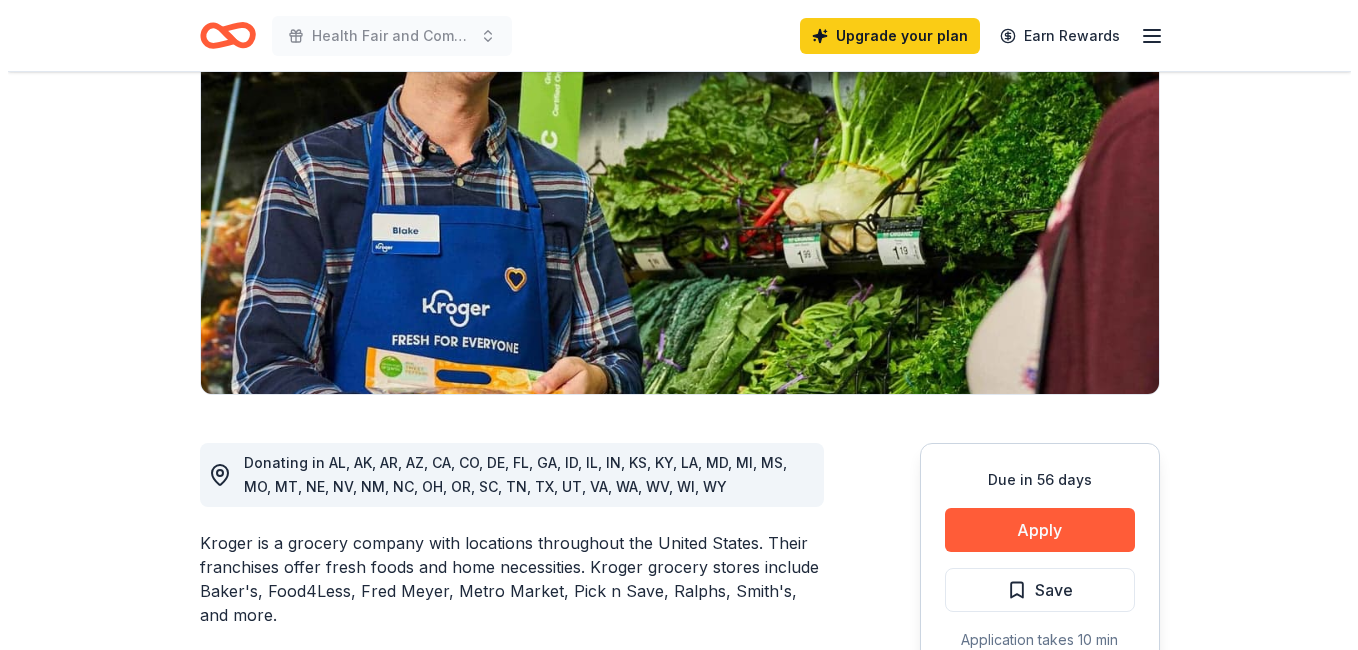 scroll, scrollTop: 214, scrollLeft: 0, axis: vertical 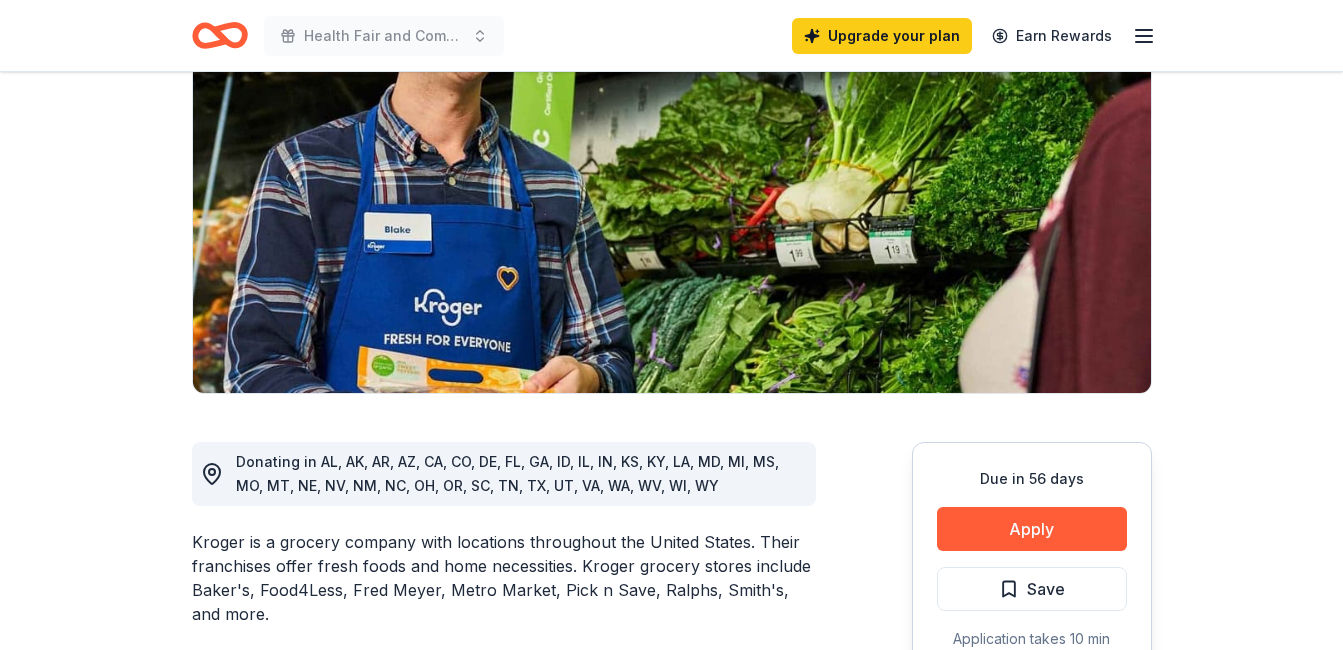click at bounding box center [672, 202] 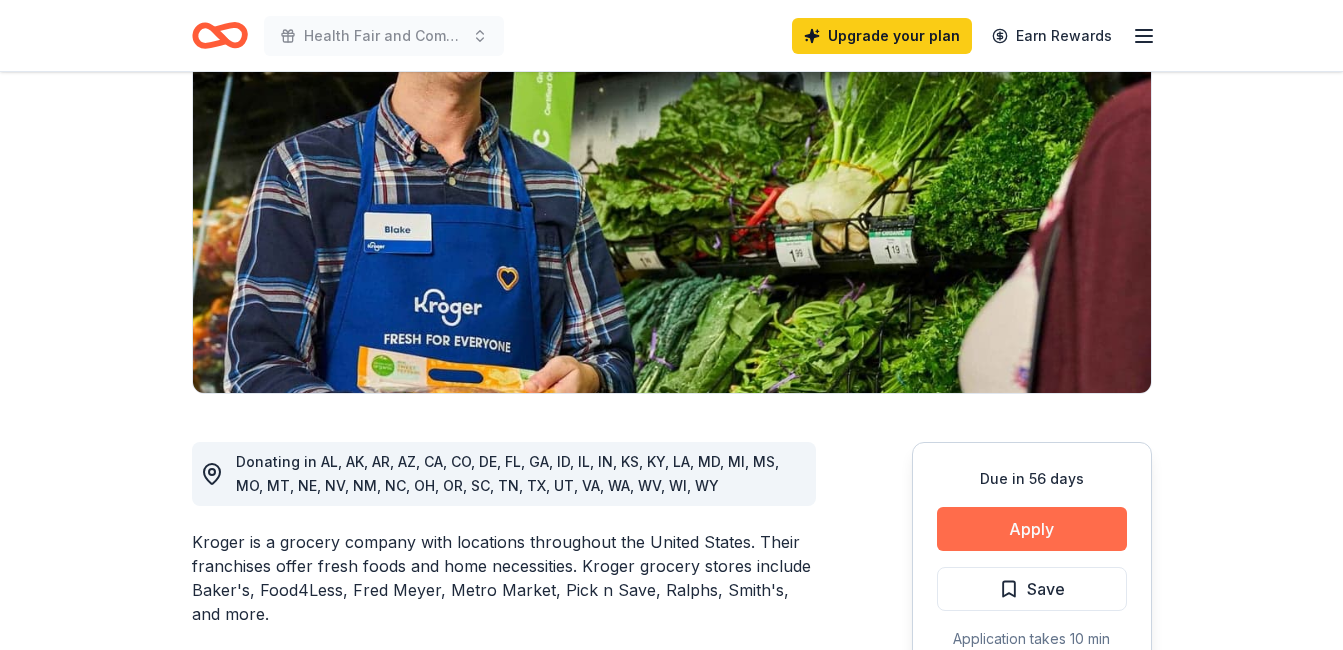 click on "Apply" at bounding box center [1032, 529] 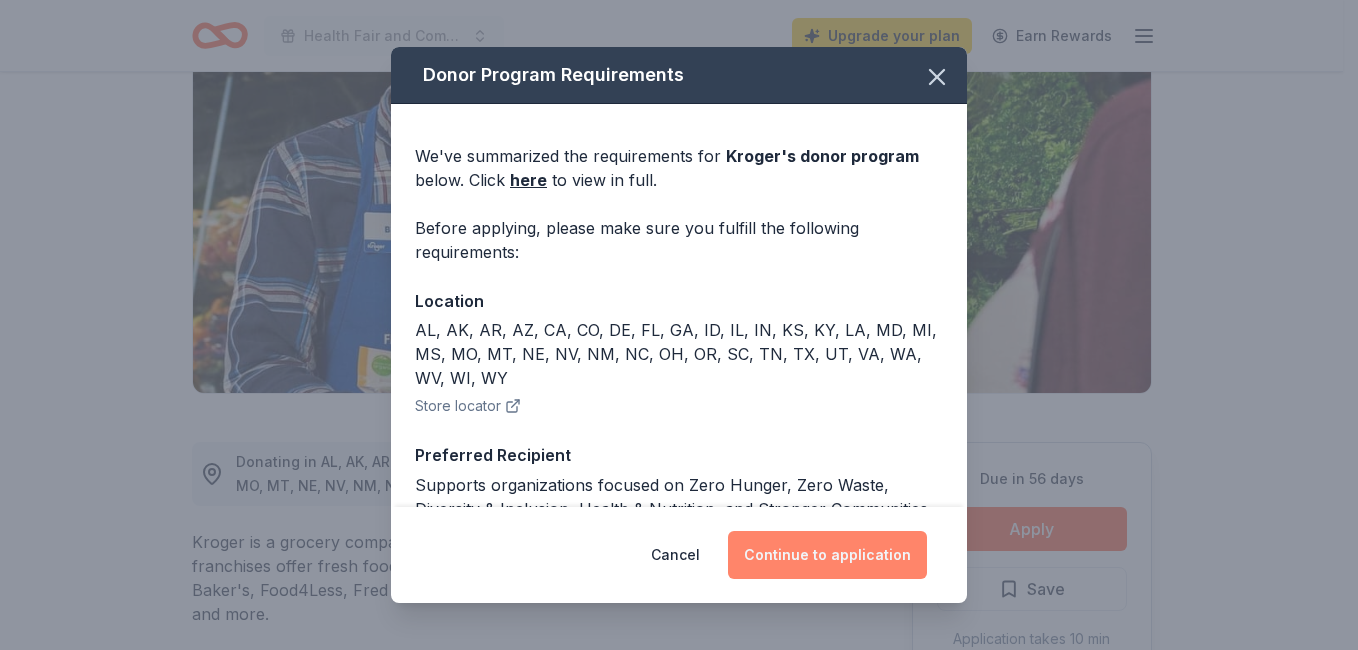 click on "Continue to application" at bounding box center [827, 555] 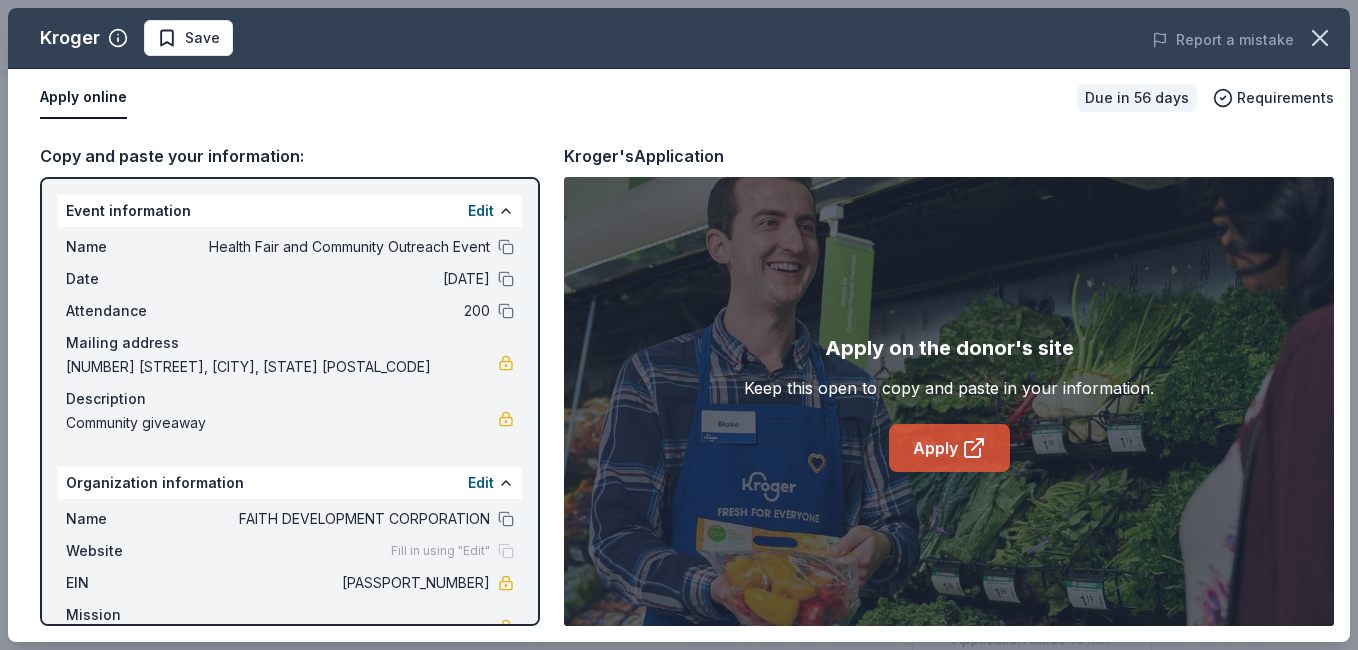 click on "Apply" at bounding box center (949, 448) 